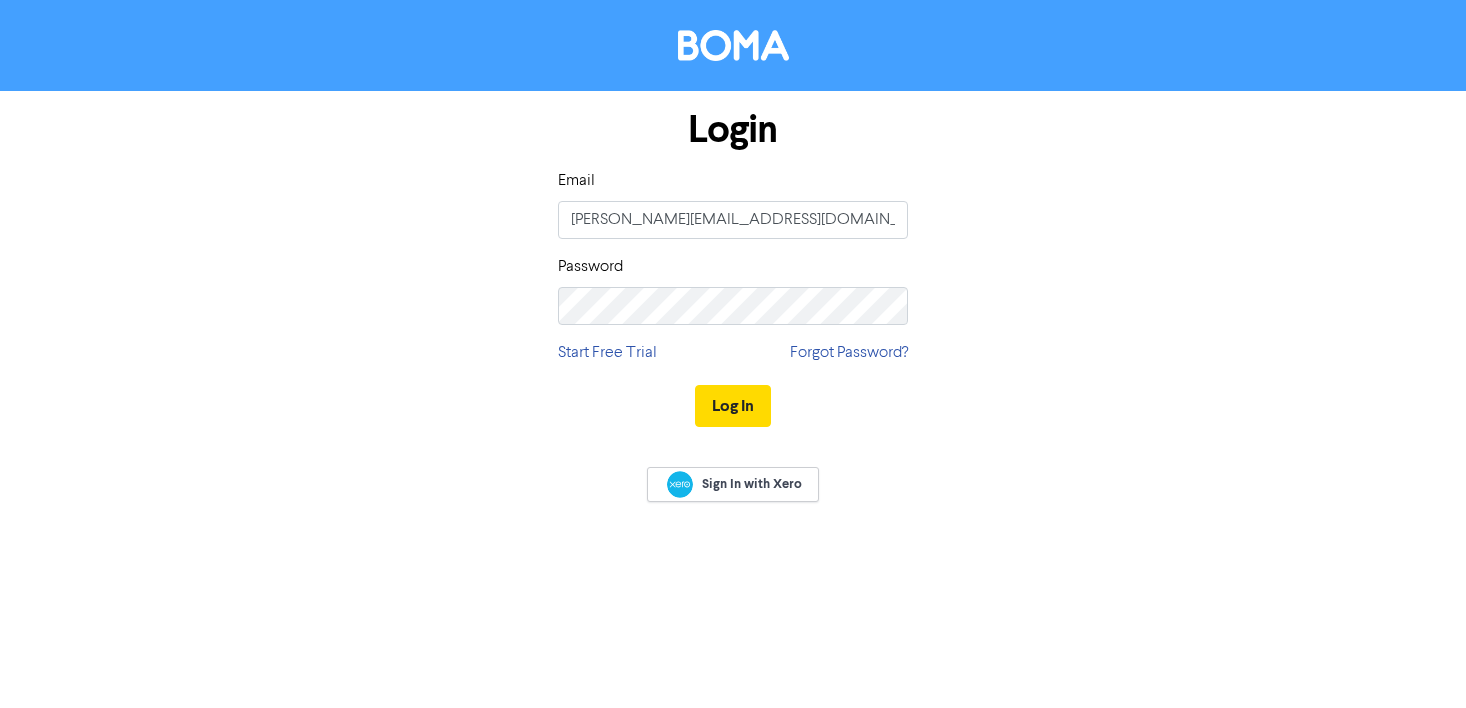 scroll, scrollTop: 0, scrollLeft: 0, axis: both 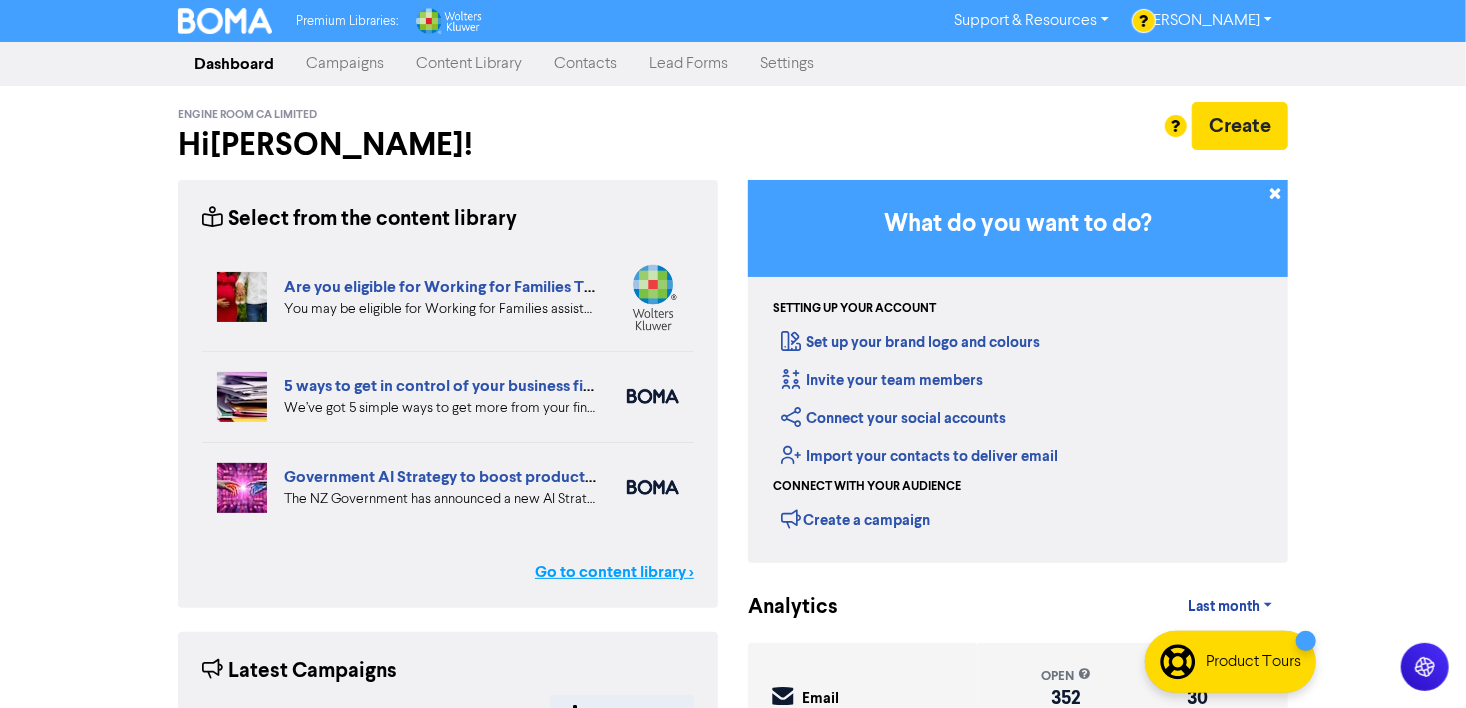 click on "Go to content library >" at bounding box center (614, 572) 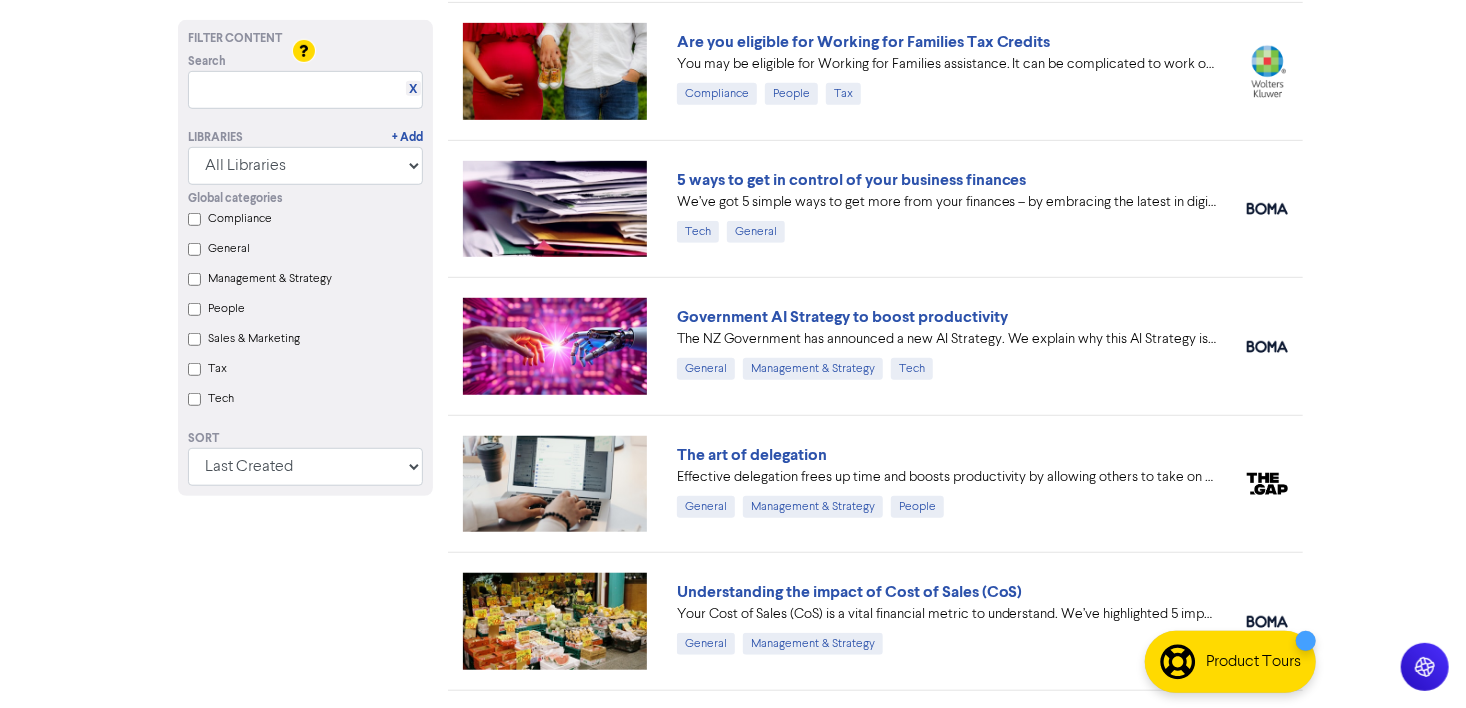 scroll, scrollTop: 562, scrollLeft: 0, axis: vertical 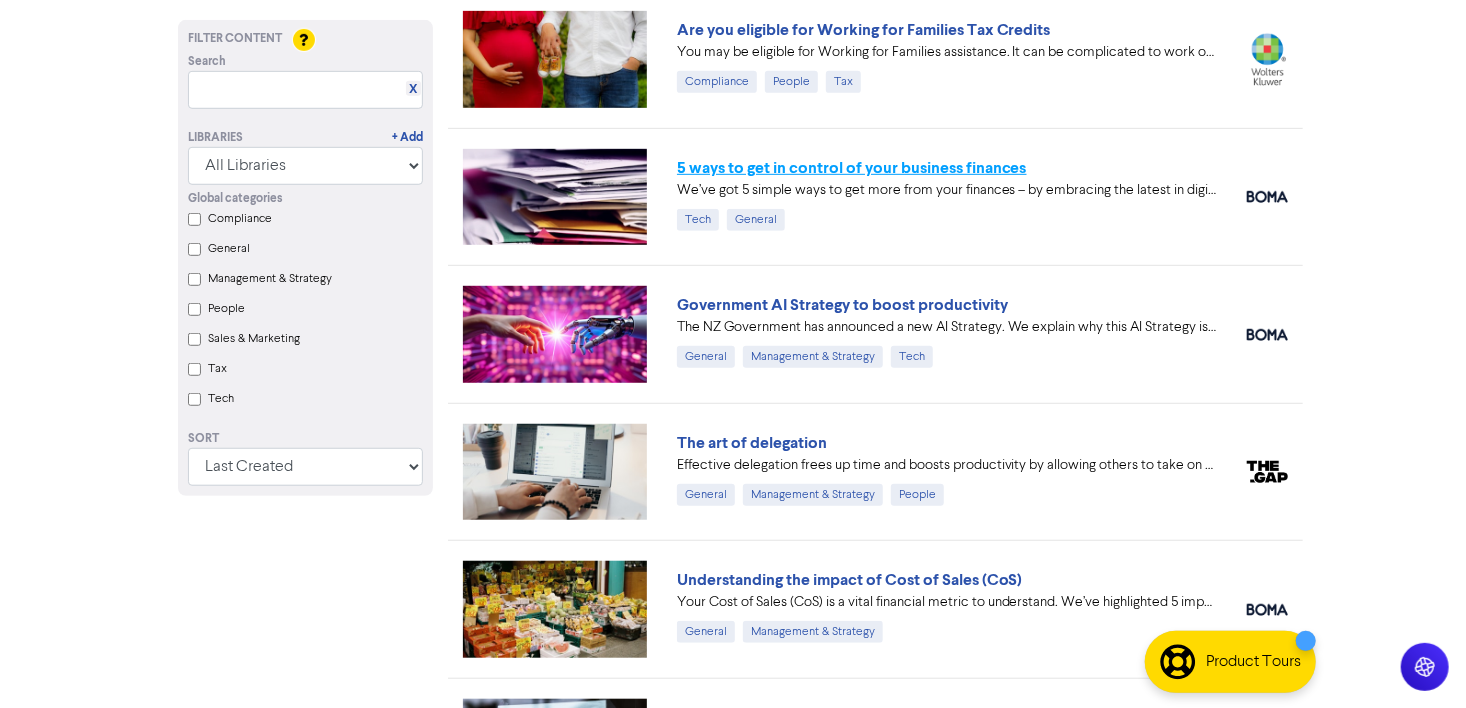 click on "5 ways to get in control of your business finances" at bounding box center [852, 168] 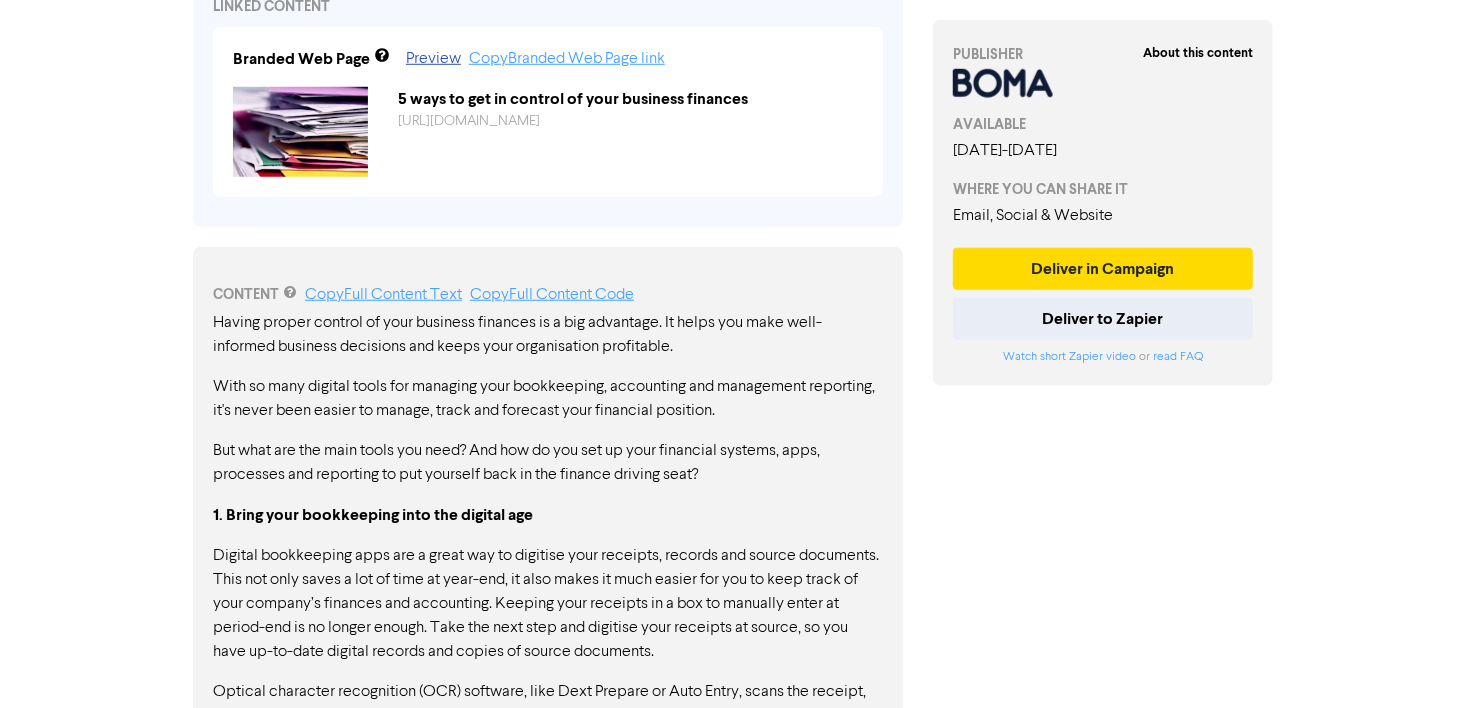 scroll, scrollTop: 790, scrollLeft: 0, axis: vertical 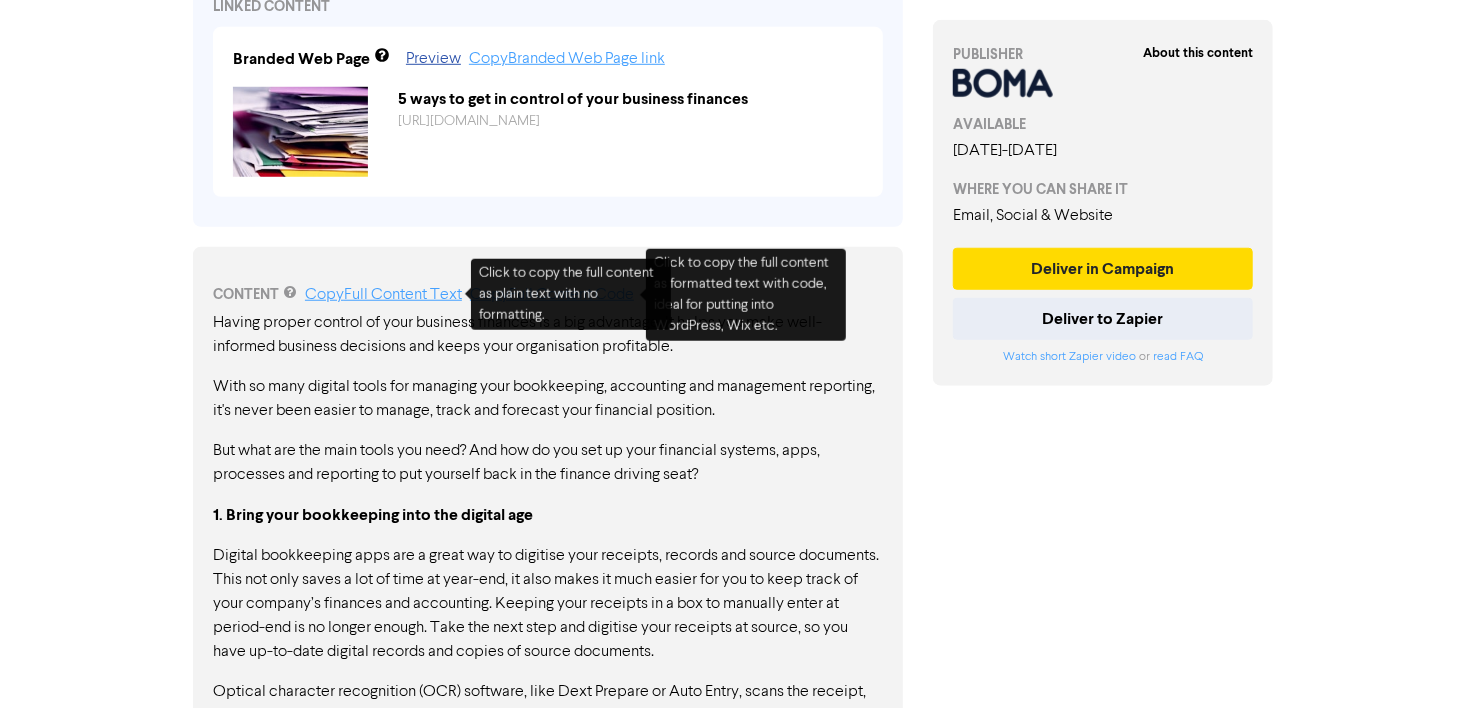 click on "Copy  Full Content Text" at bounding box center [383, 295] 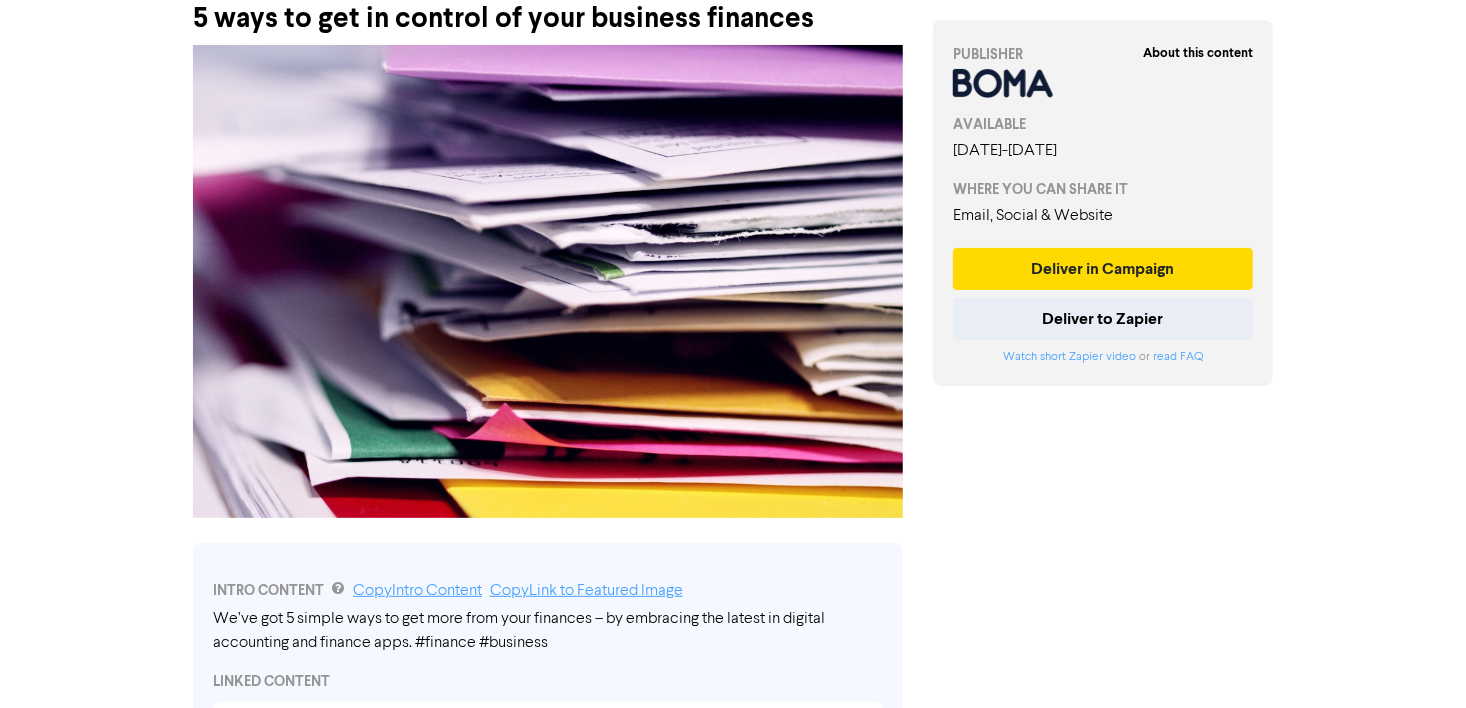 scroll, scrollTop: 229, scrollLeft: 0, axis: vertical 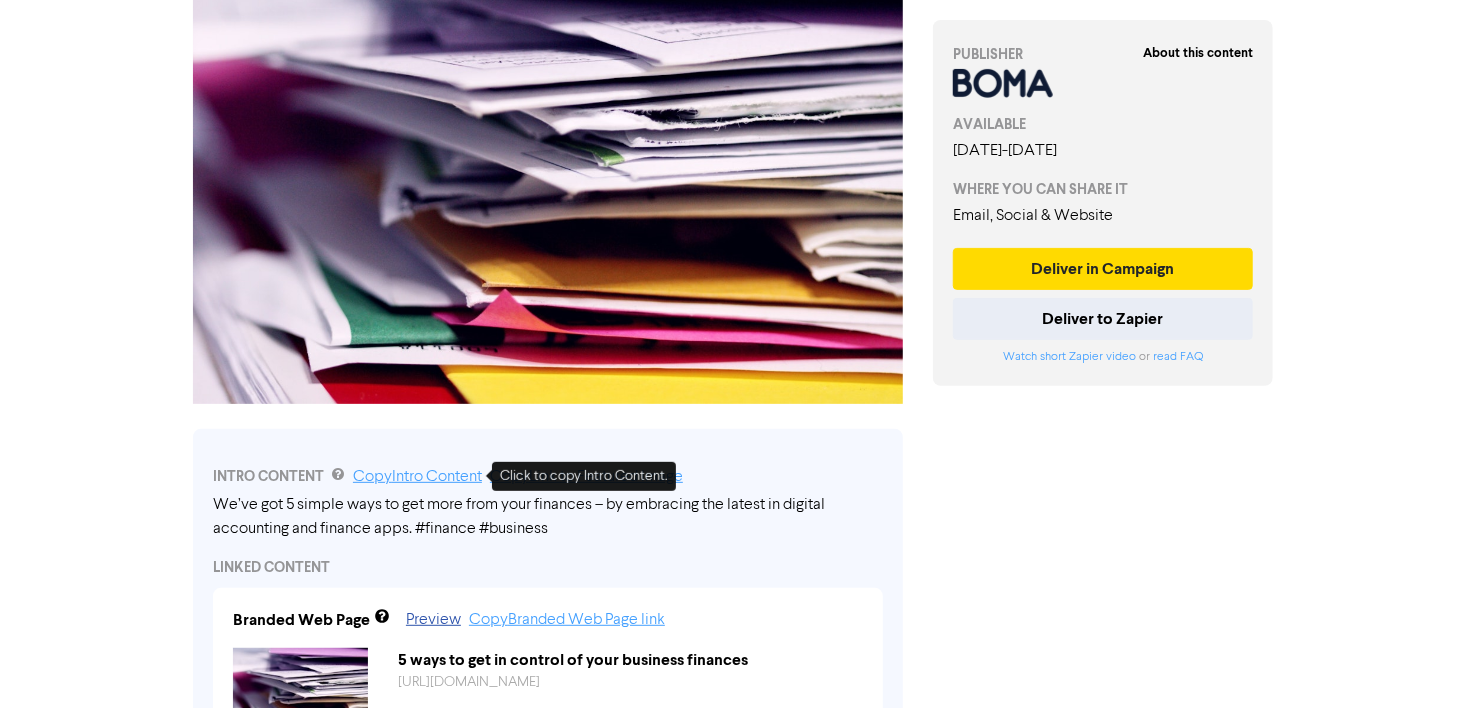 click on "Copy  Intro Content" at bounding box center [417, 477] 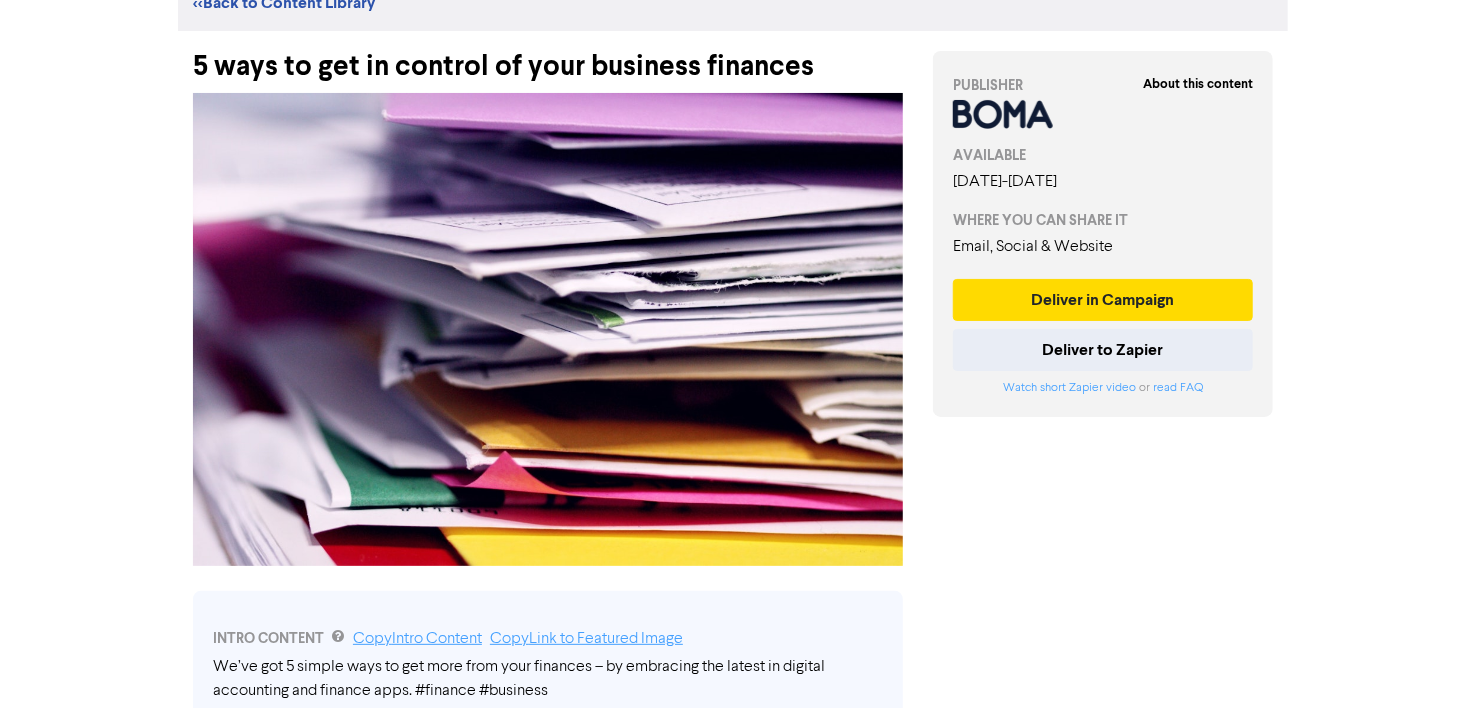 scroll, scrollTop: 0, scrollLeft: 0, axis: both 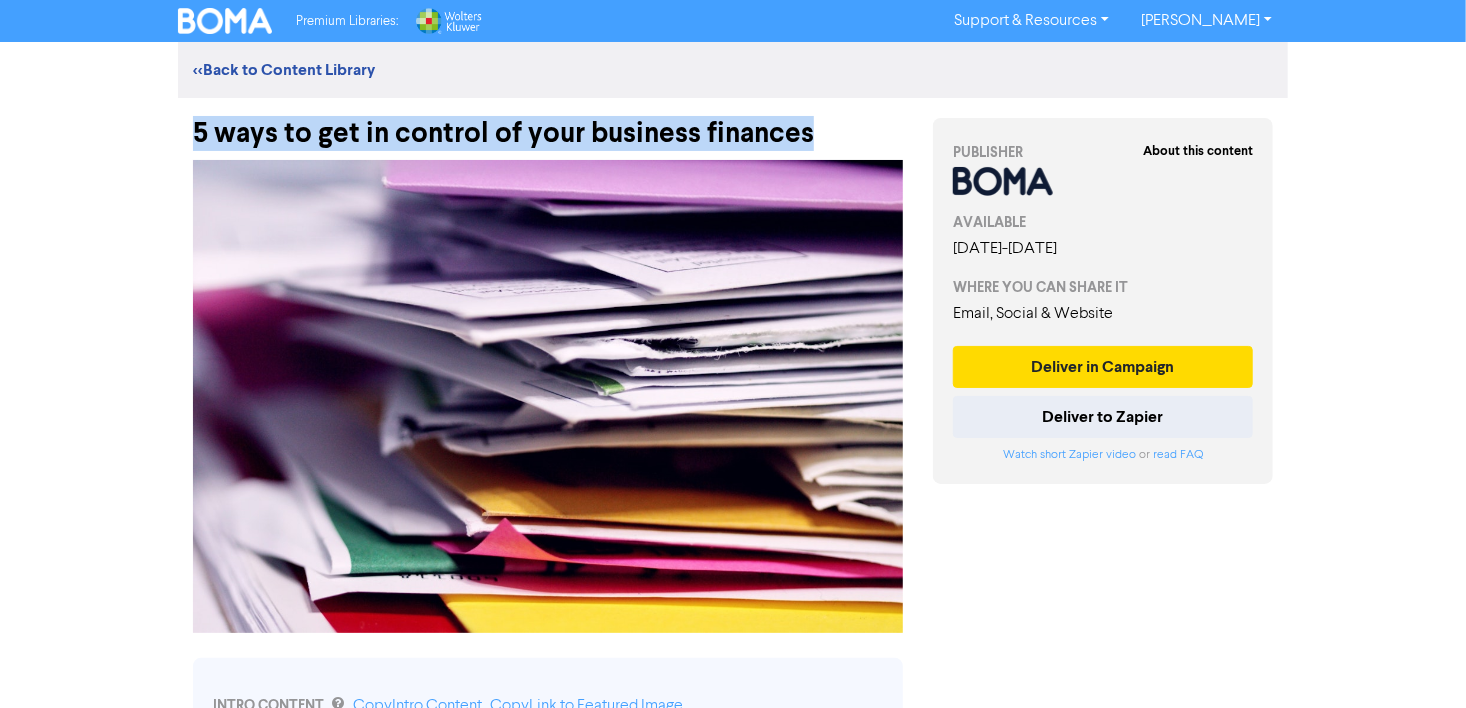 drag, startPoint x: 824, startPoint y: 133, endPoint x: 222, endPoint y: 183, distance: 604.0728 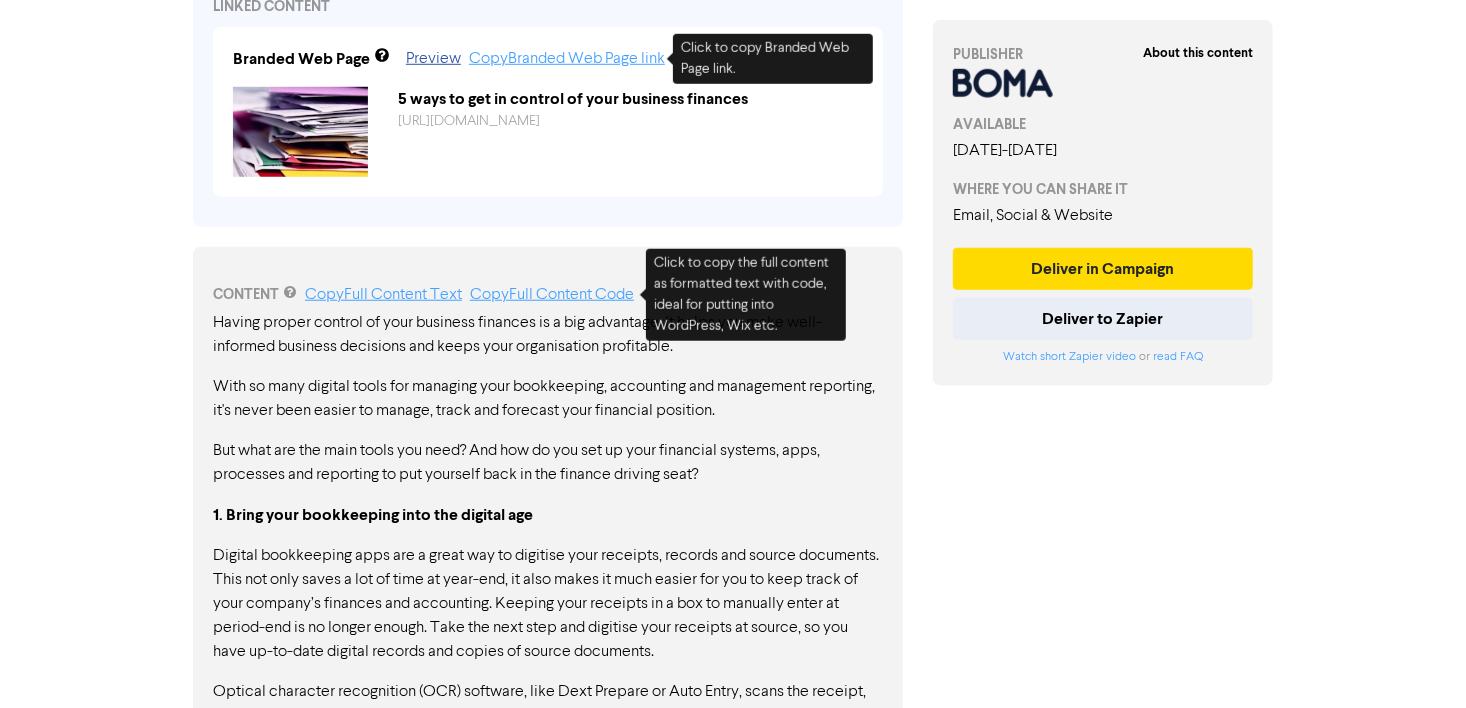 scroll, scrollTop: 755, scrollLeft: 0, axis: vertical 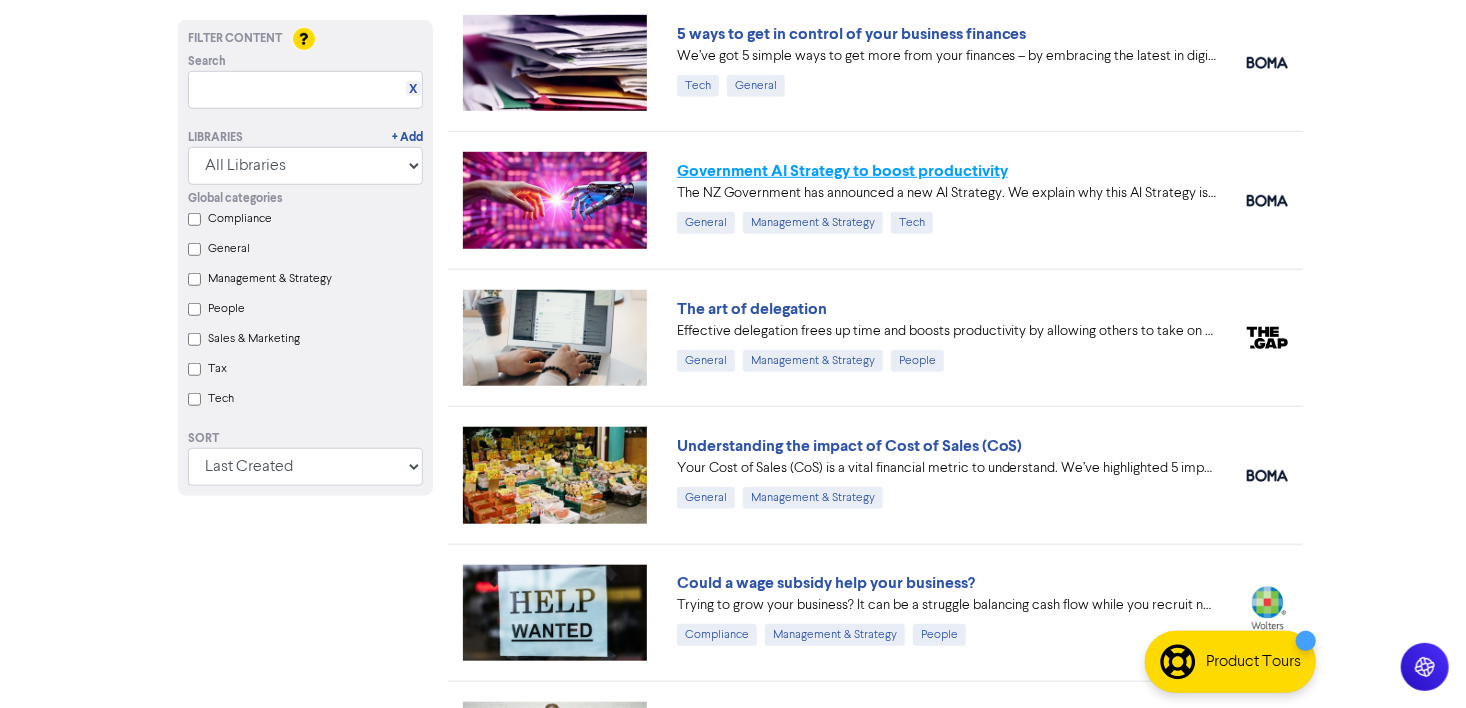 drag, startPoint x: 987, startPoint y: 175, endPoint x: 986, endPoint y: 188, distance: 13.038404 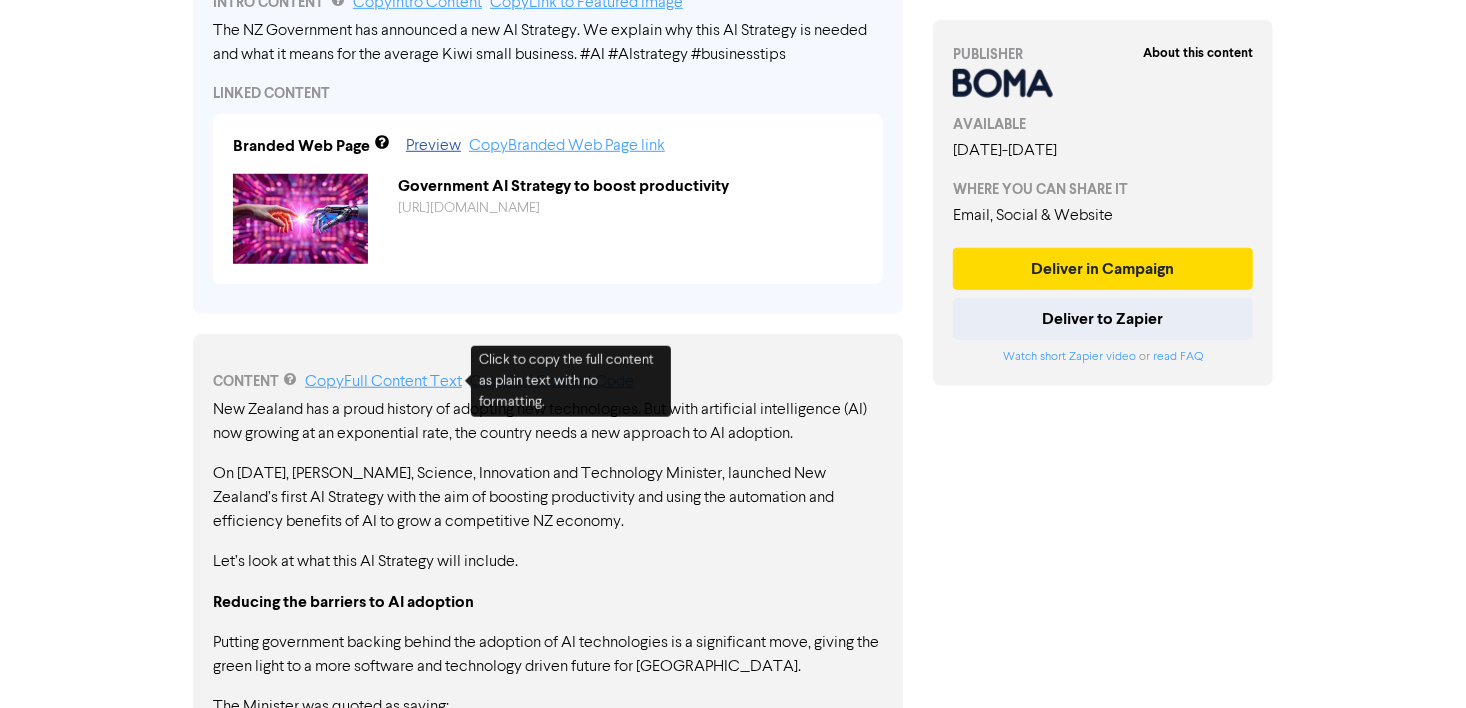scroll, scrollTop: 767, scrollLeft: 0, axis: vertical 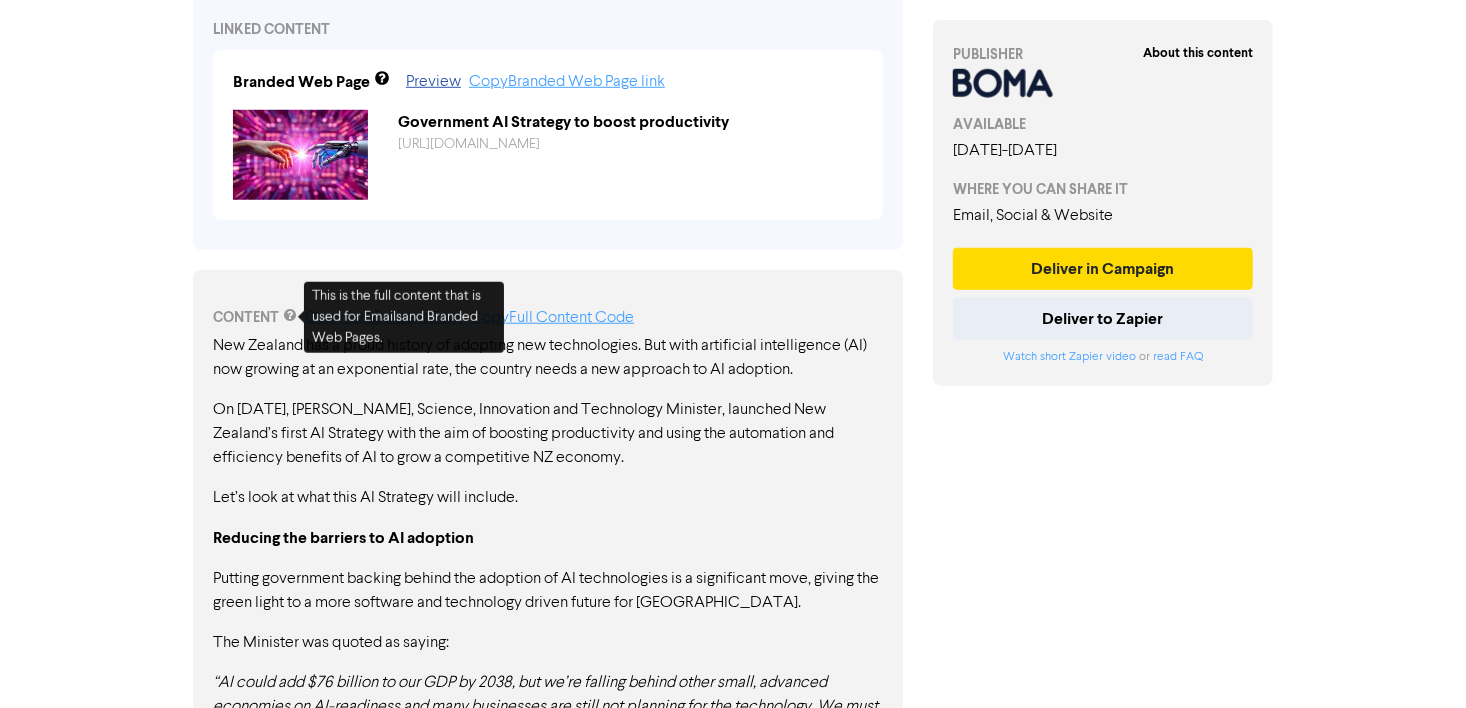 click on "CONTENT Copy  Full Content Text Copy  Full Content Code New Zealand has a proud history of adopting new technologies. But with artificial intelligence (AI) now growing at an exponential rate, the country needs a new approach to AI adoption. On [DATE], [PERSON_NAME], Science, Innovation and Technology Minister, launched New Zealand’s first AI Strategy with the aim of boosting productivity and using the automation and efficiency benefits of AI to grow a competitive NZ economy. Let’s look at what this AI Strategy will include. Reducing the barriers to AI adoption Putting government backing behind the adoption of AI technologies is a significant move, giving the green light to a more software and technology driven future for [GEOGRAPHIC_DATA]. The Minister was quoted as saying: The new AI Strategy will: Reduce barriers to adoption, making it easier for businesses of all sizes to adopt new AI software and to benefit from the core efficiency advantages of AI ." at bounding box center (548, 740) 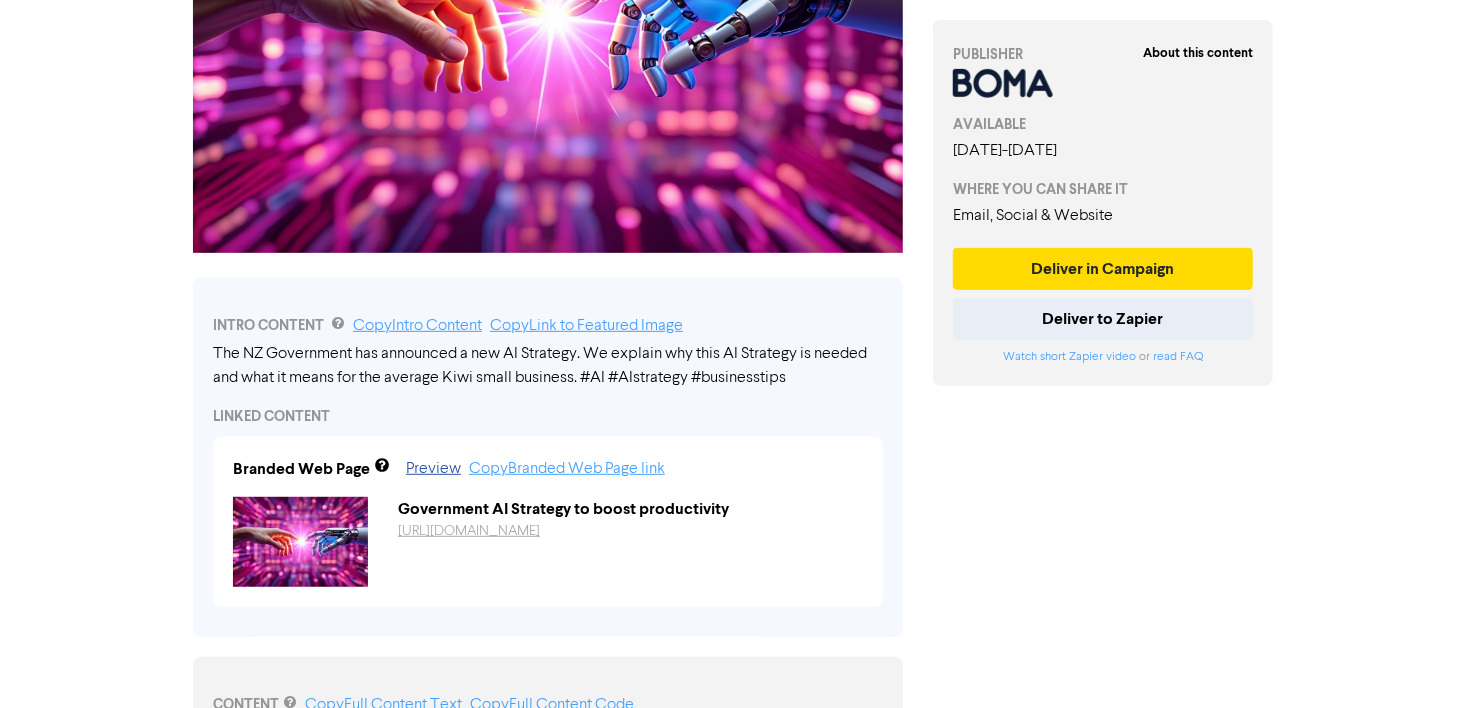 scroll, scrollTop: 540, scrollLeft: 0, axis: vertical 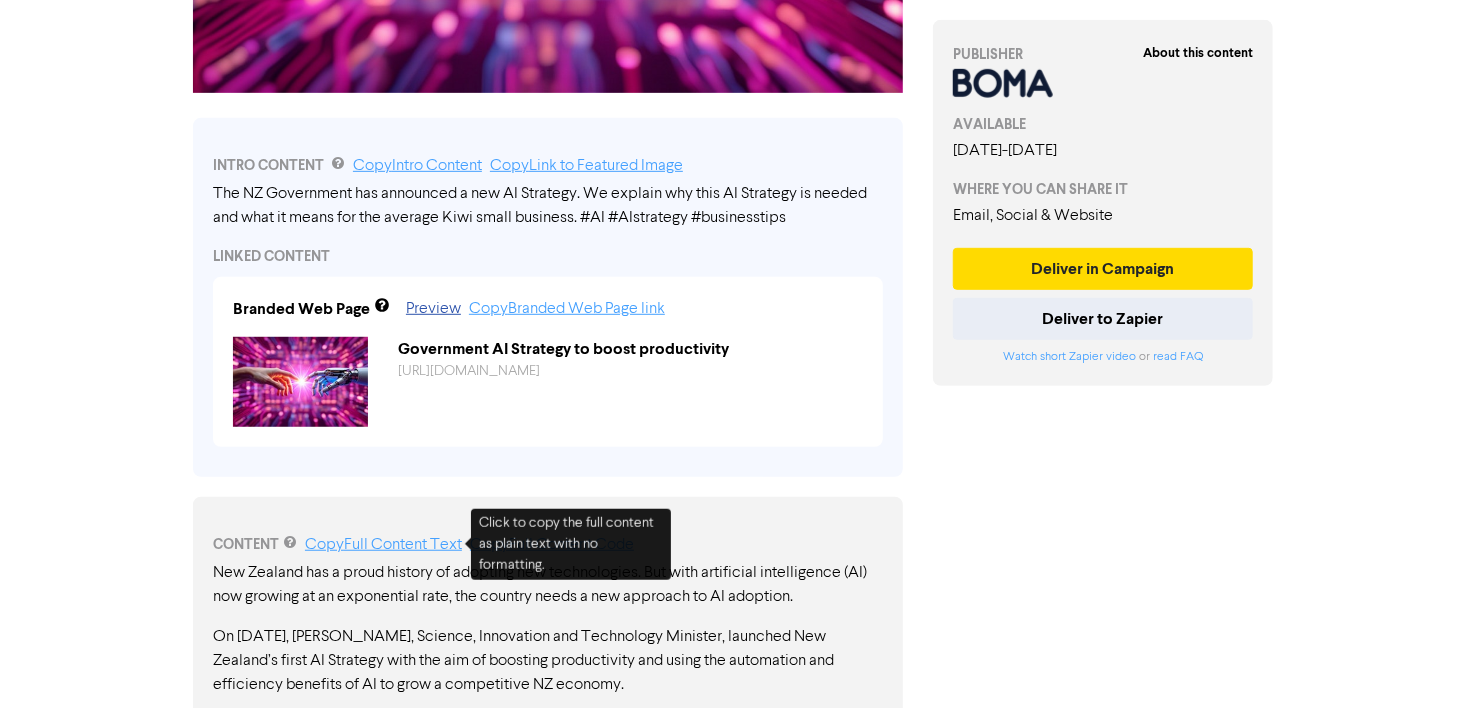 click on "Copy  Full Content Text" at bounding box center (383, 545) 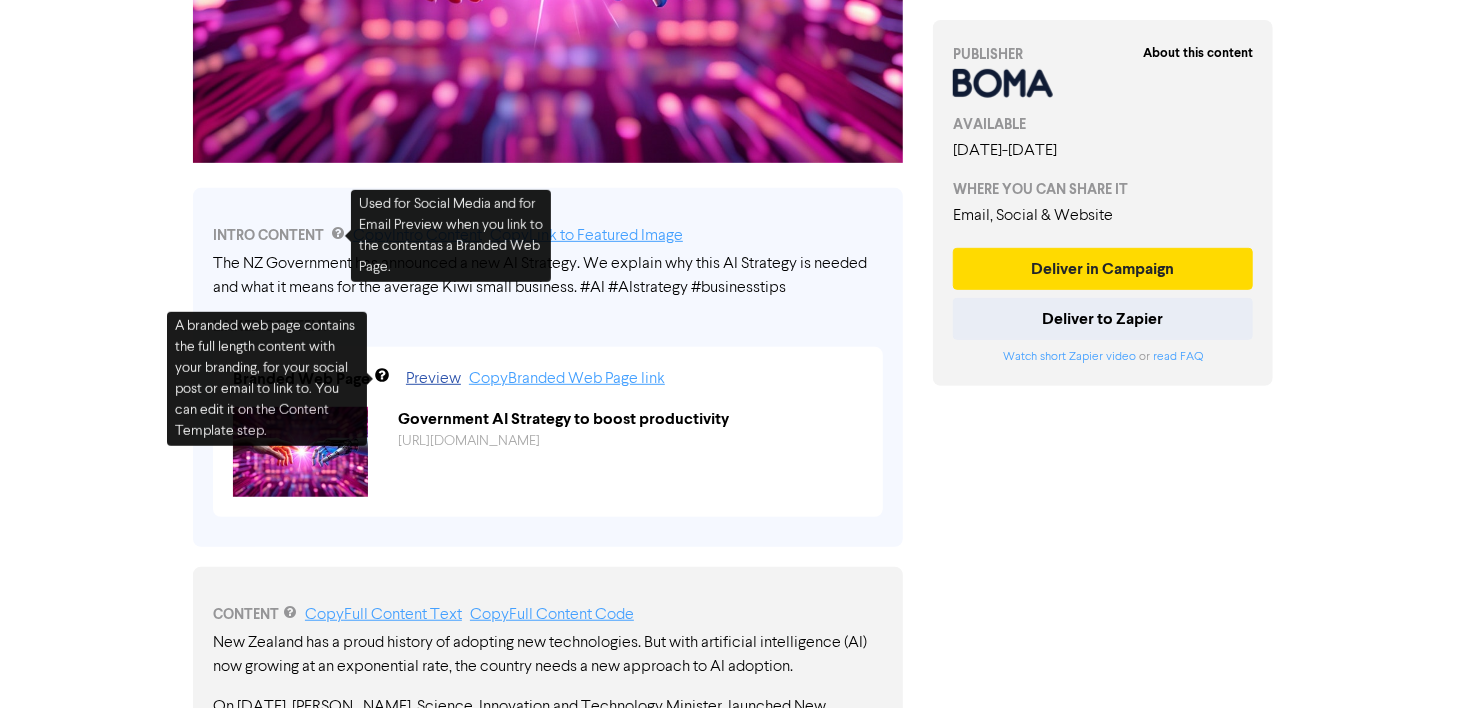 scroll, scrollTop: 417, scrollLeft: 0, axis: vertical 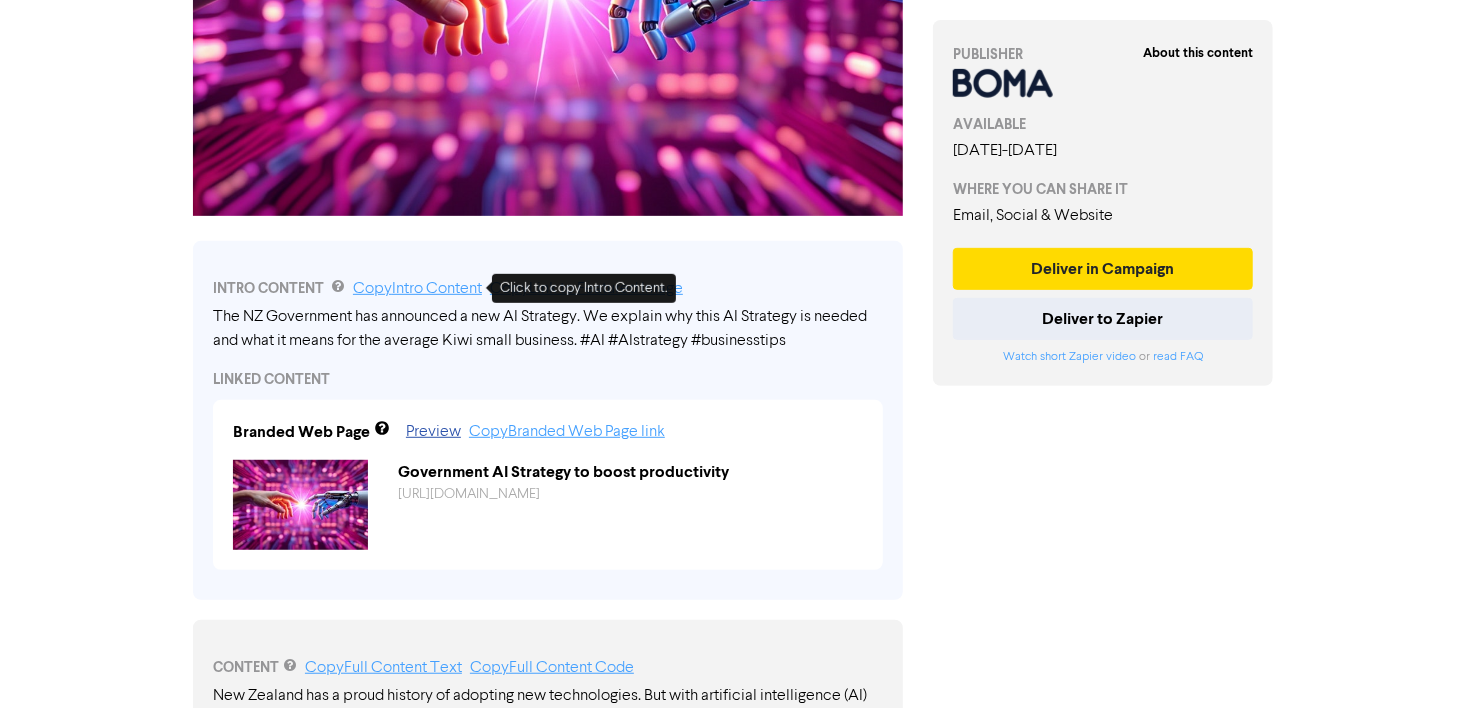 click on "INTRO CONTENT   Copy  Intro Content Copy  Link to Featured Image" at bounding box center [548, 289] 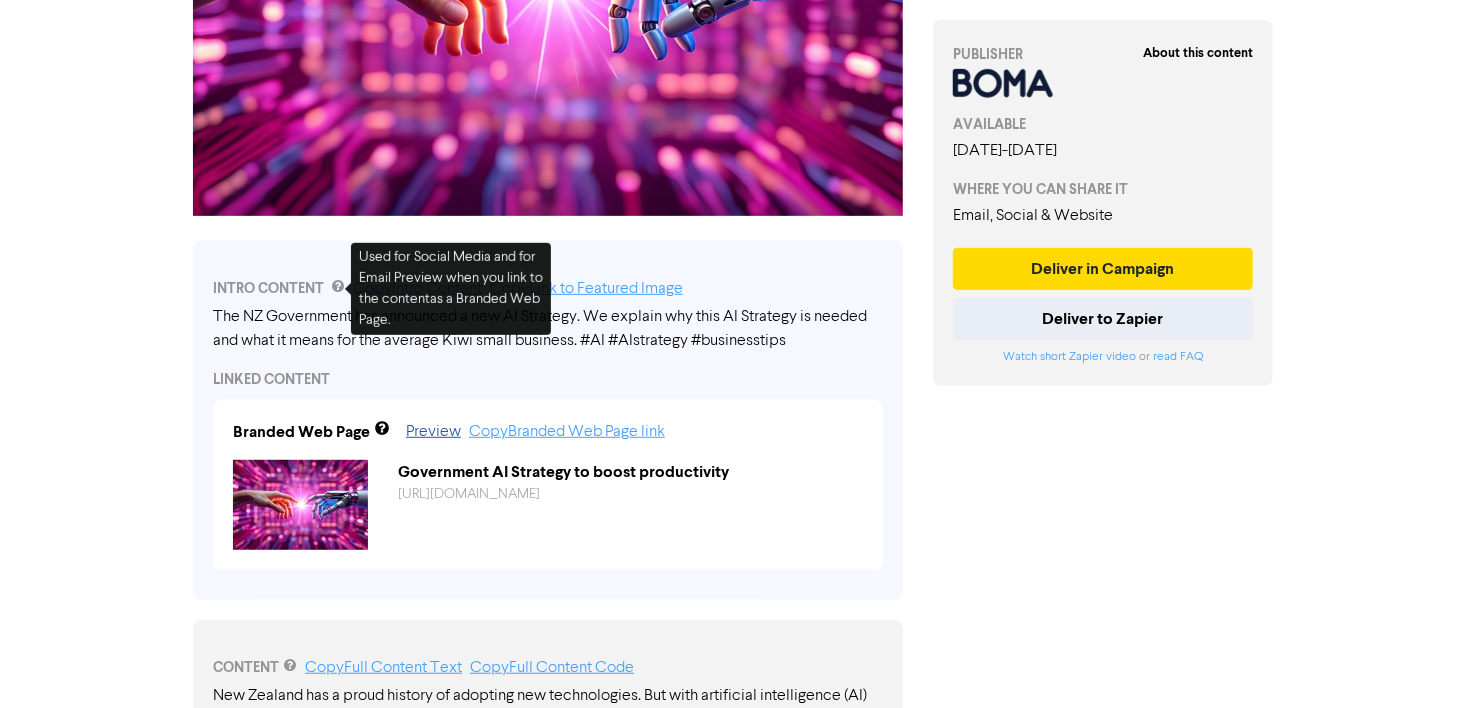 drag, startPoint x: 252, startPoint y: 276, endPoint x: 283, endPoint y: 280, distance: 31.257 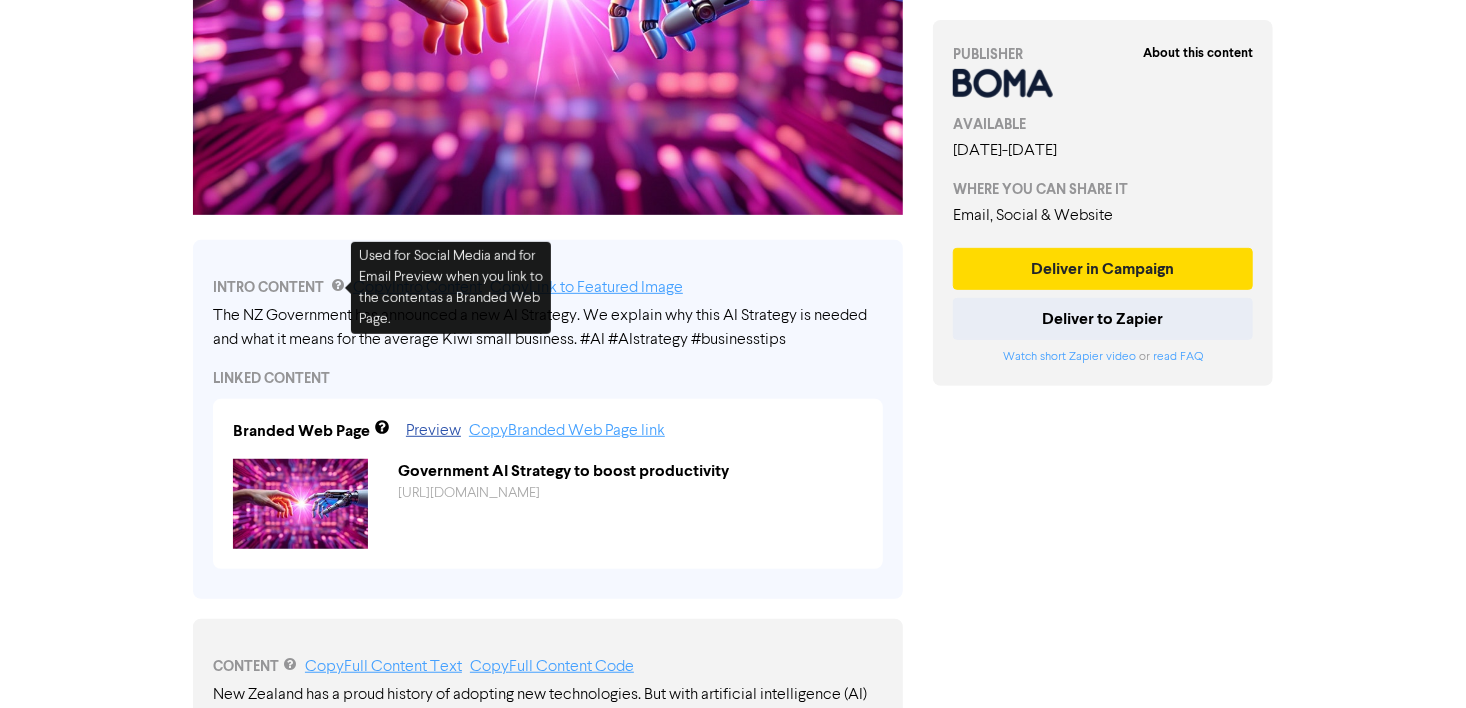 drag, startPoint x: 103, startPoint y: 319, endPoint x: 281, endPoint y: 303, distance: 178.71765 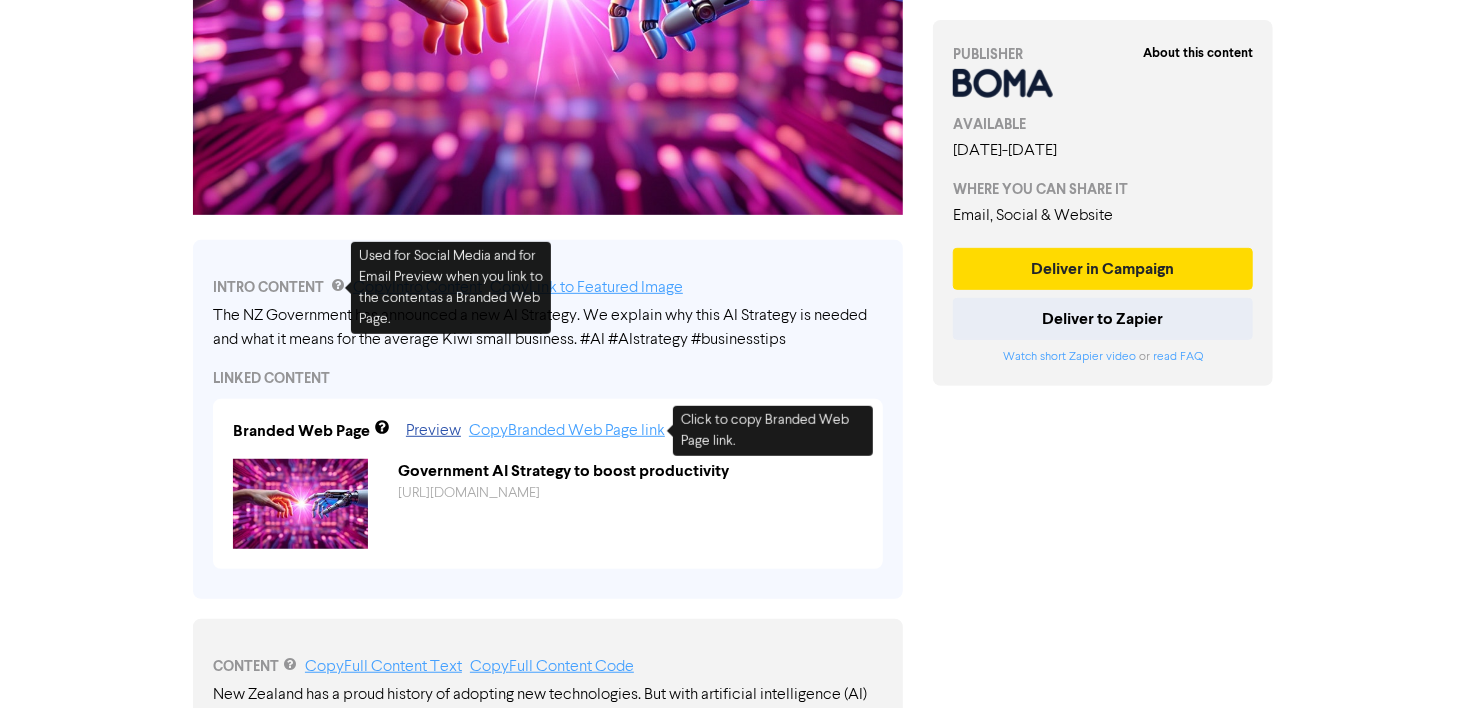 click on "Government AI Strategy to boost productivity [URL][DOMAIN_NAME]" at bounding box center [630, 504] 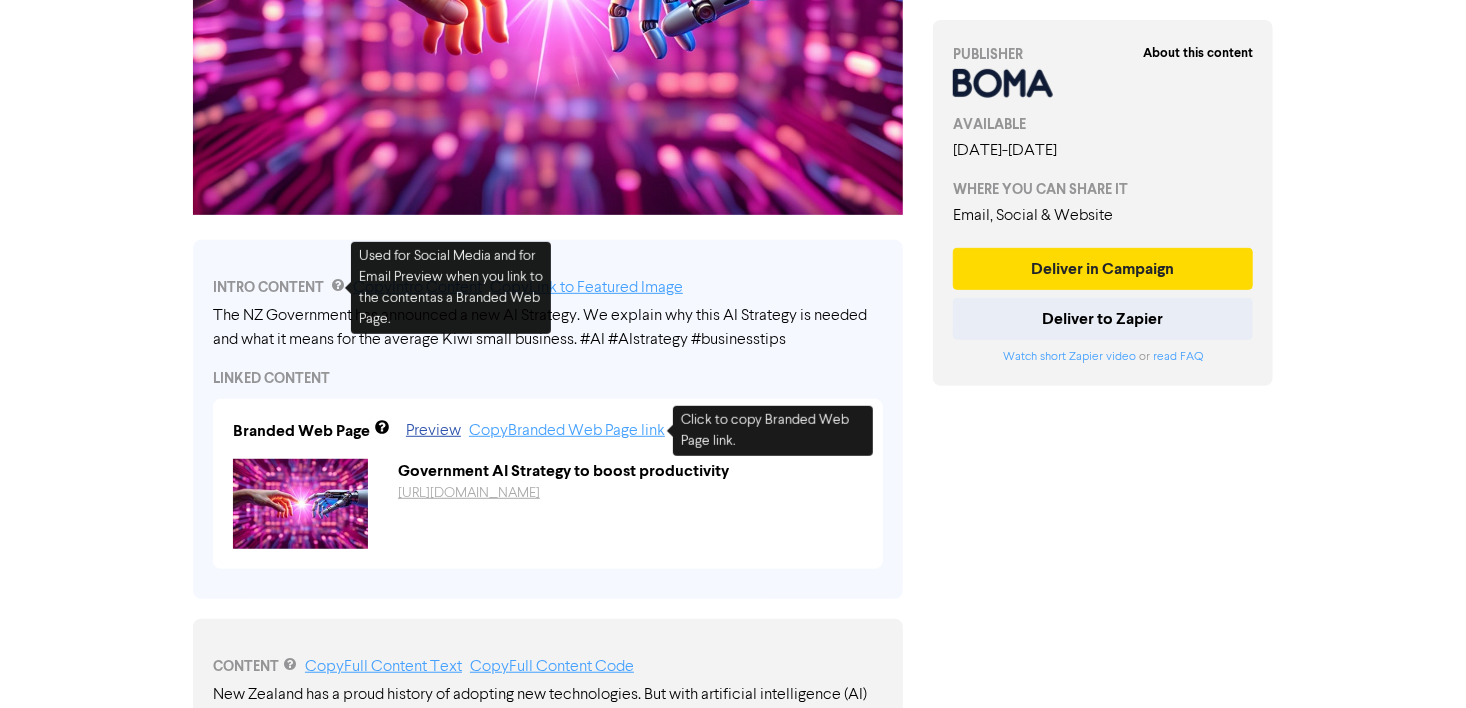 scroll, scrollTop: 420, scrollLeft: 0, axis: vertical 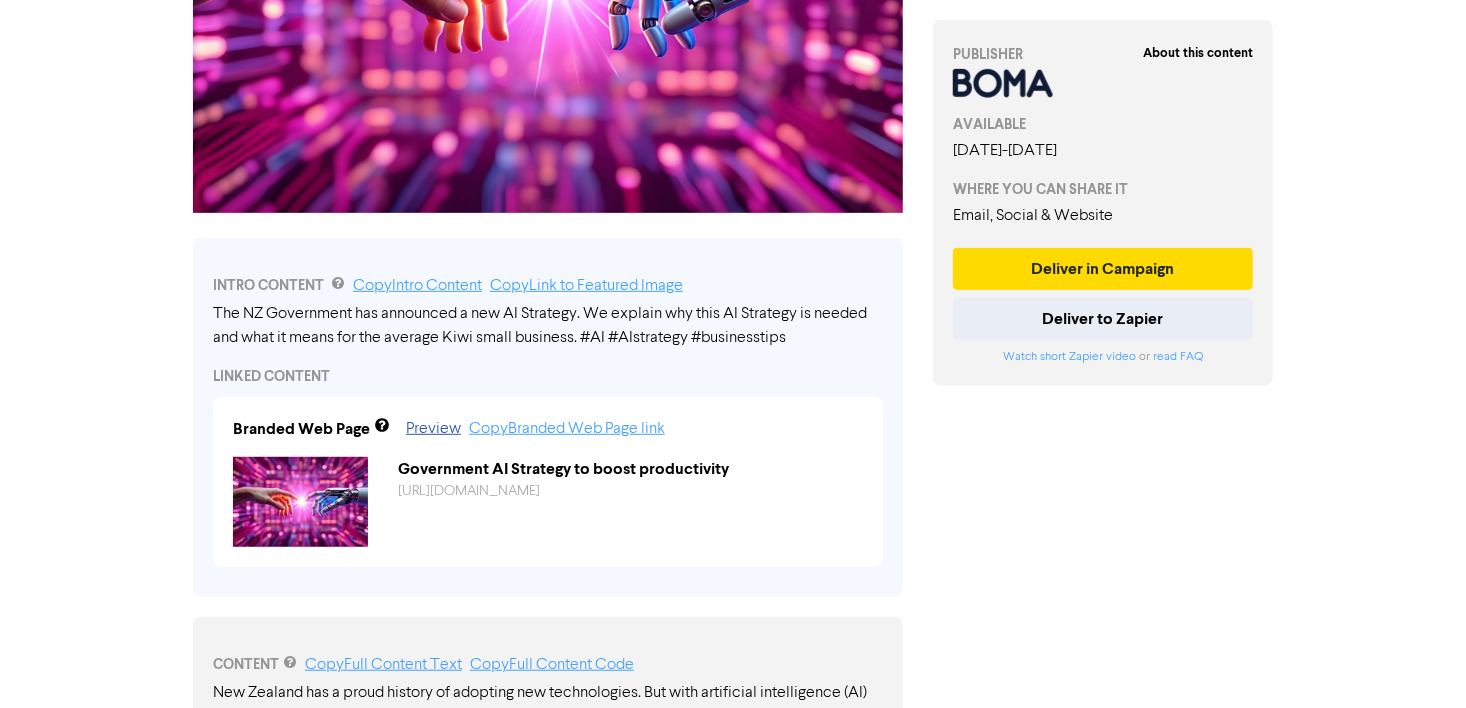 click on "INTRO CONTENT   Copy  Intro Content Copy  Link to Featured Image The NZ Government has announced a new AI Strategy. We explain why this AI Strategy is needed and what it means for the average Kiwi small business.
#AI #AIstrategy #businesstips
LINKED CONTENT Branded Web Page Preview Copy  Branded Web Page link Government AI Strategy to boost productivity [URL][DOMAIN_NAME]" at bounding box center (548, 417) 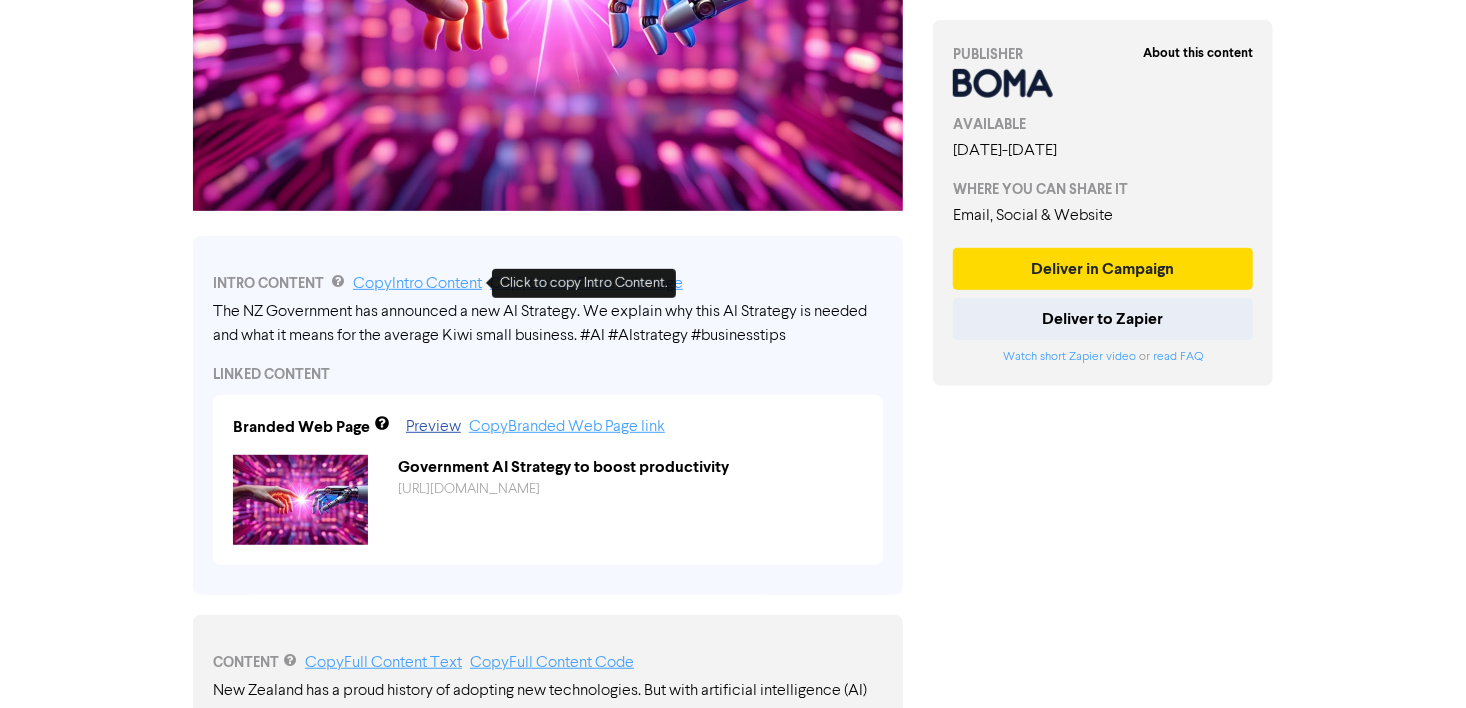 click on "Copy  Intro Content" at bounding box center [417, 284] 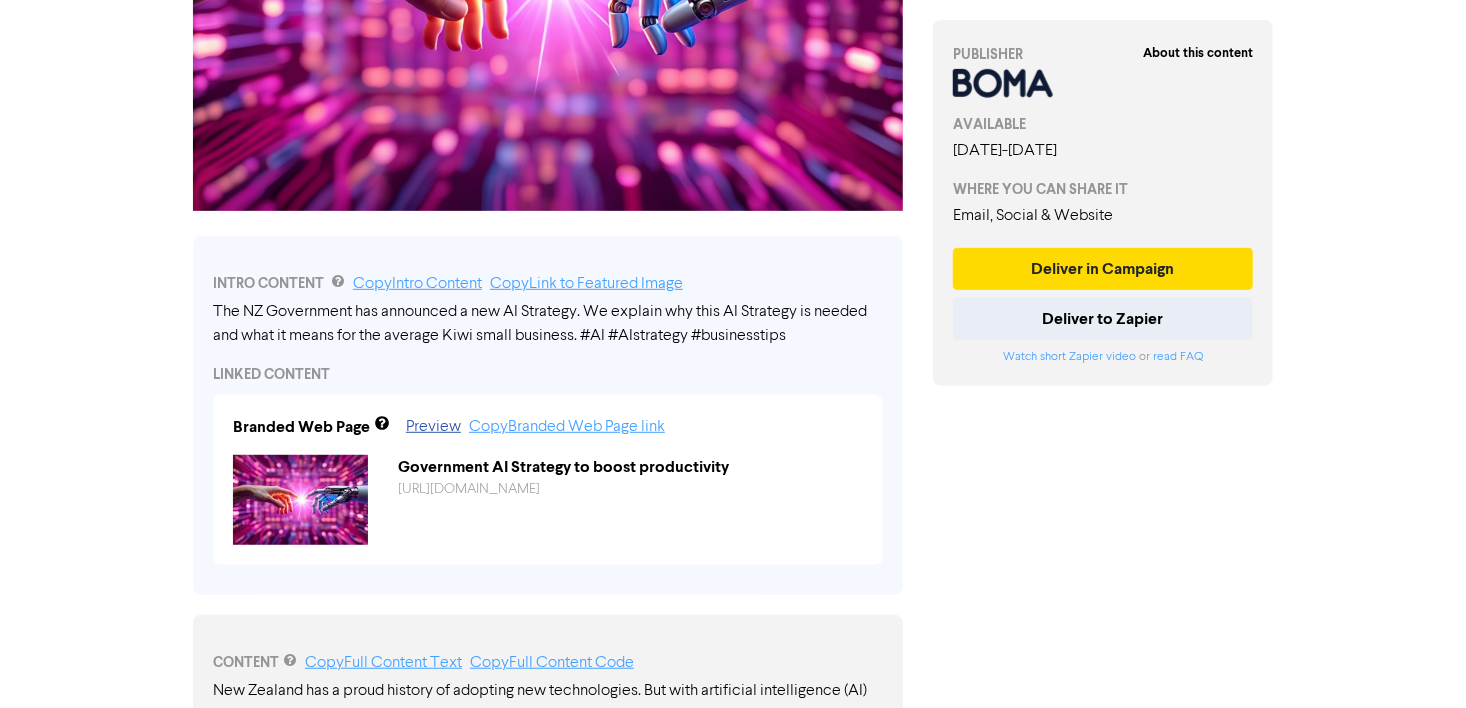 scroll, scrollTop: 0, scrollLeft: 0, axis: both 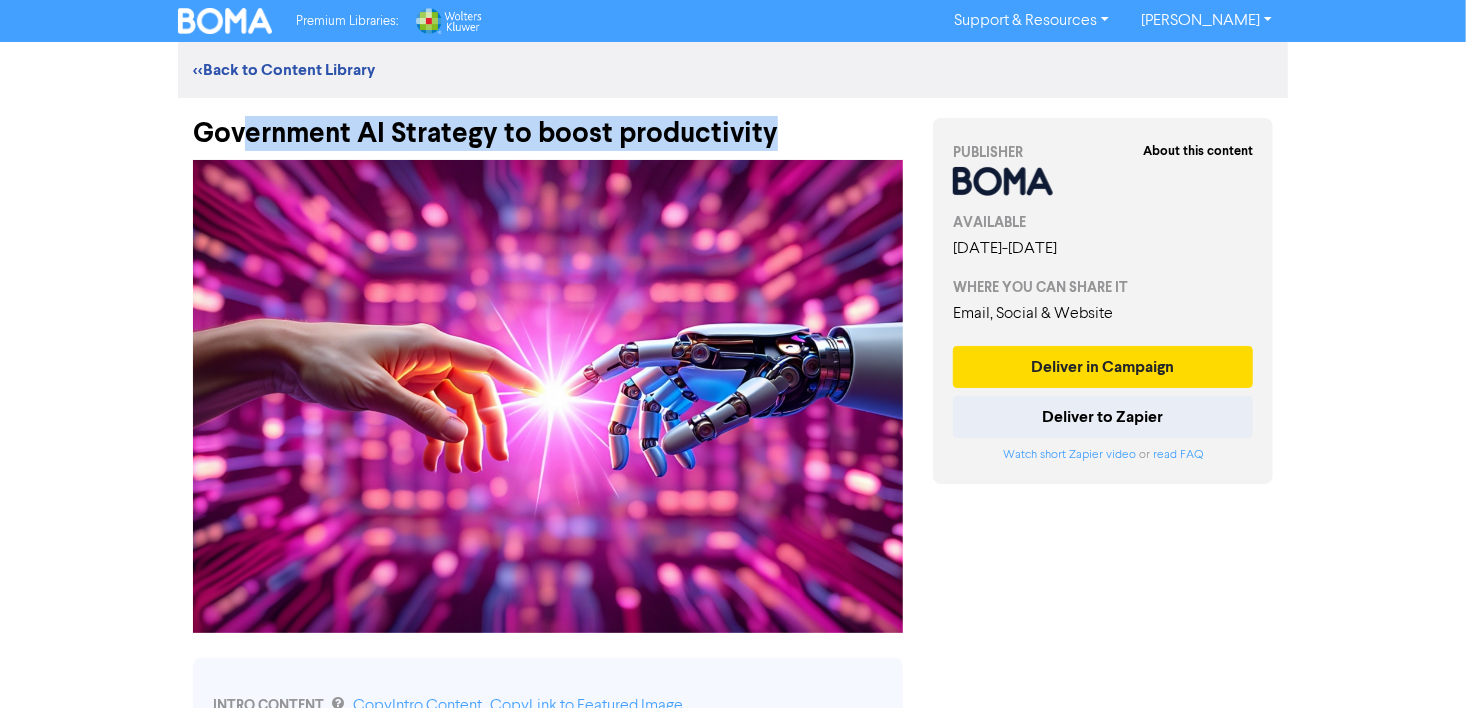 drag, startPoint x: 798, startPoint y: 142, endPoint x: 241, endPoint y: 138, distance: 557.01434 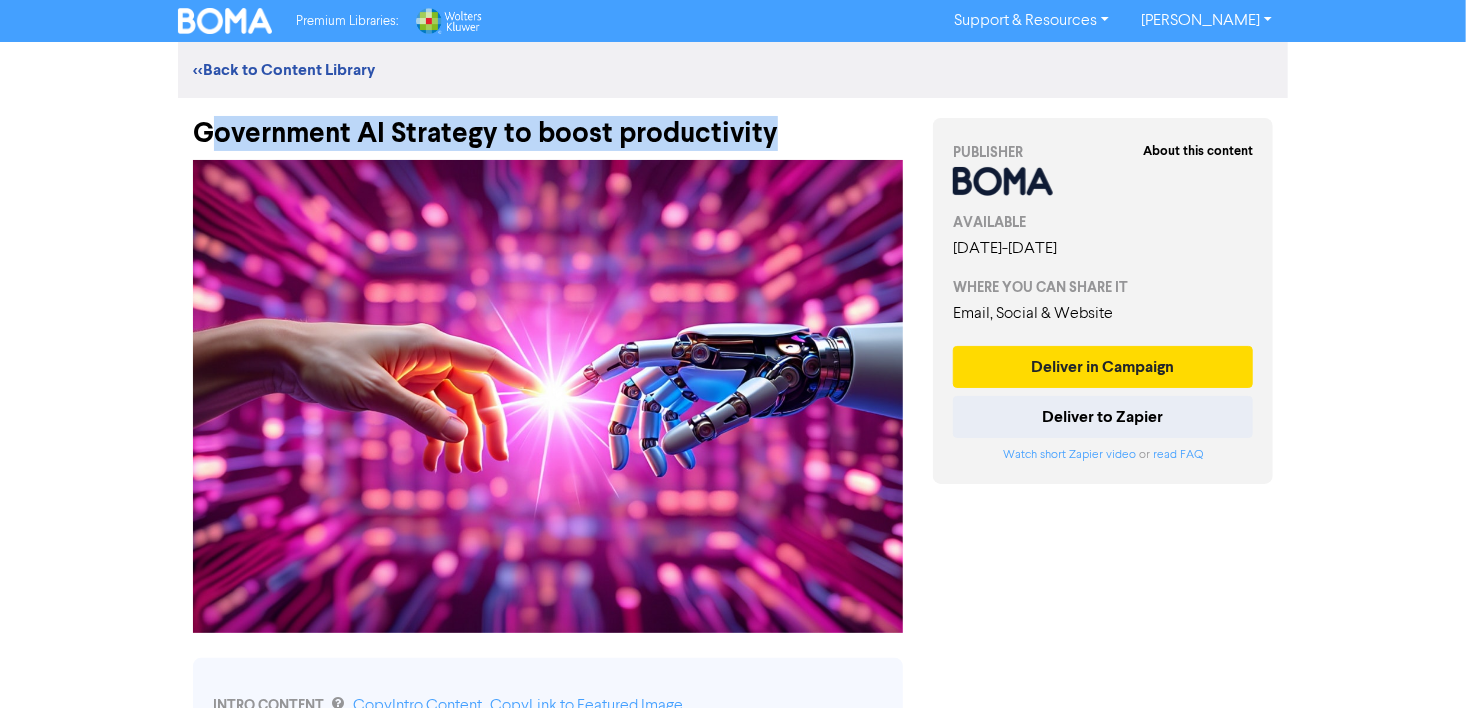 click on "Government AI Strategy to boost productivity" at bounding box center [548, 124] 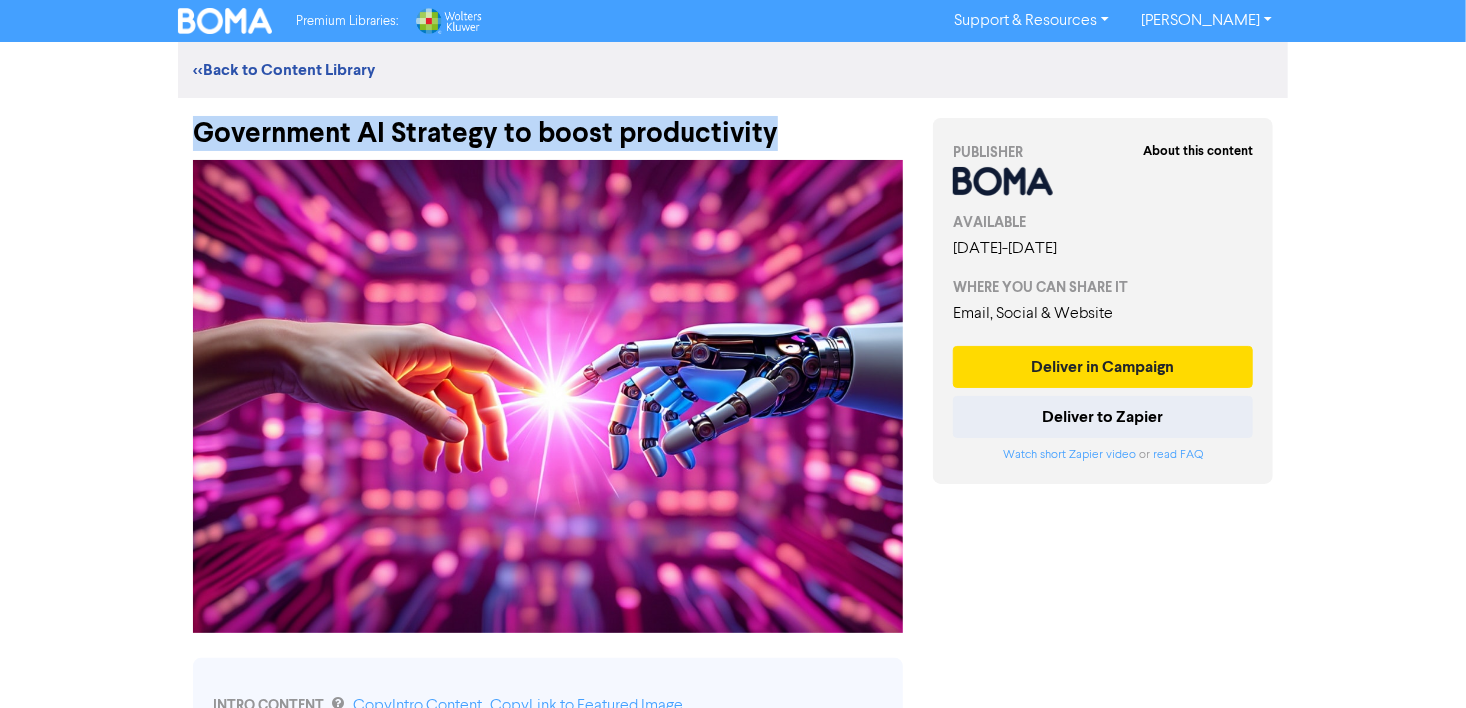 click on "Government AI Strategy to boost productivity" at bounding box center [548, 124] 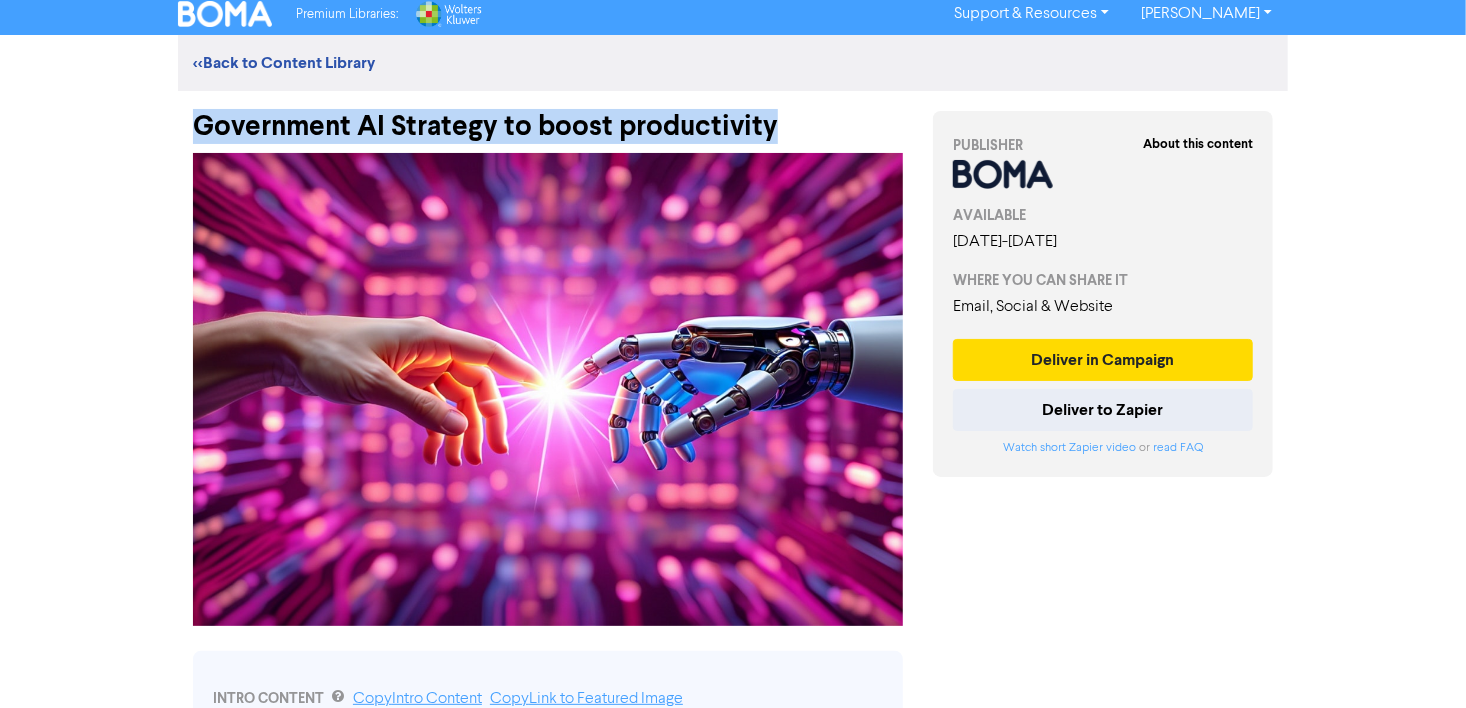 copy on "Government AI Strategy to boost productivity" 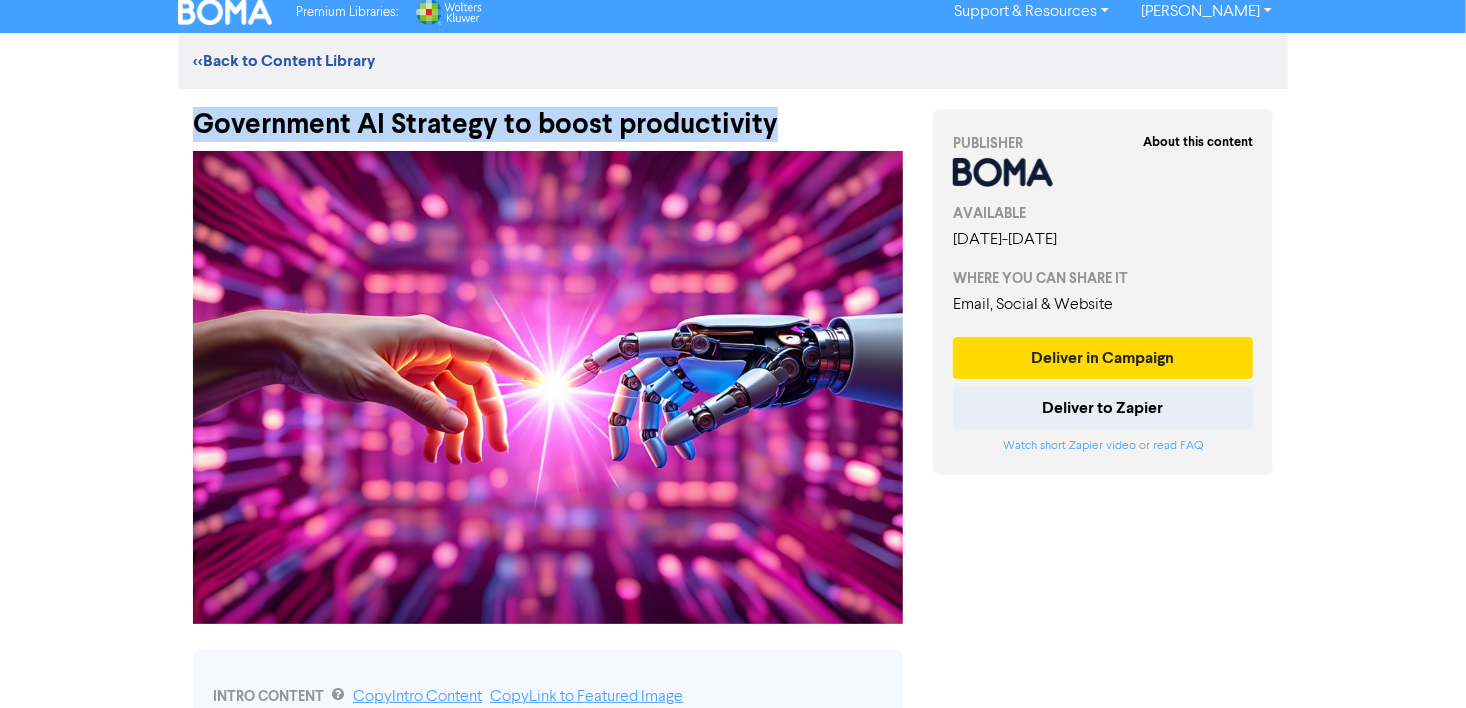 scroll, scrollTop: 12, scrollLeft: 0, axis: vertical 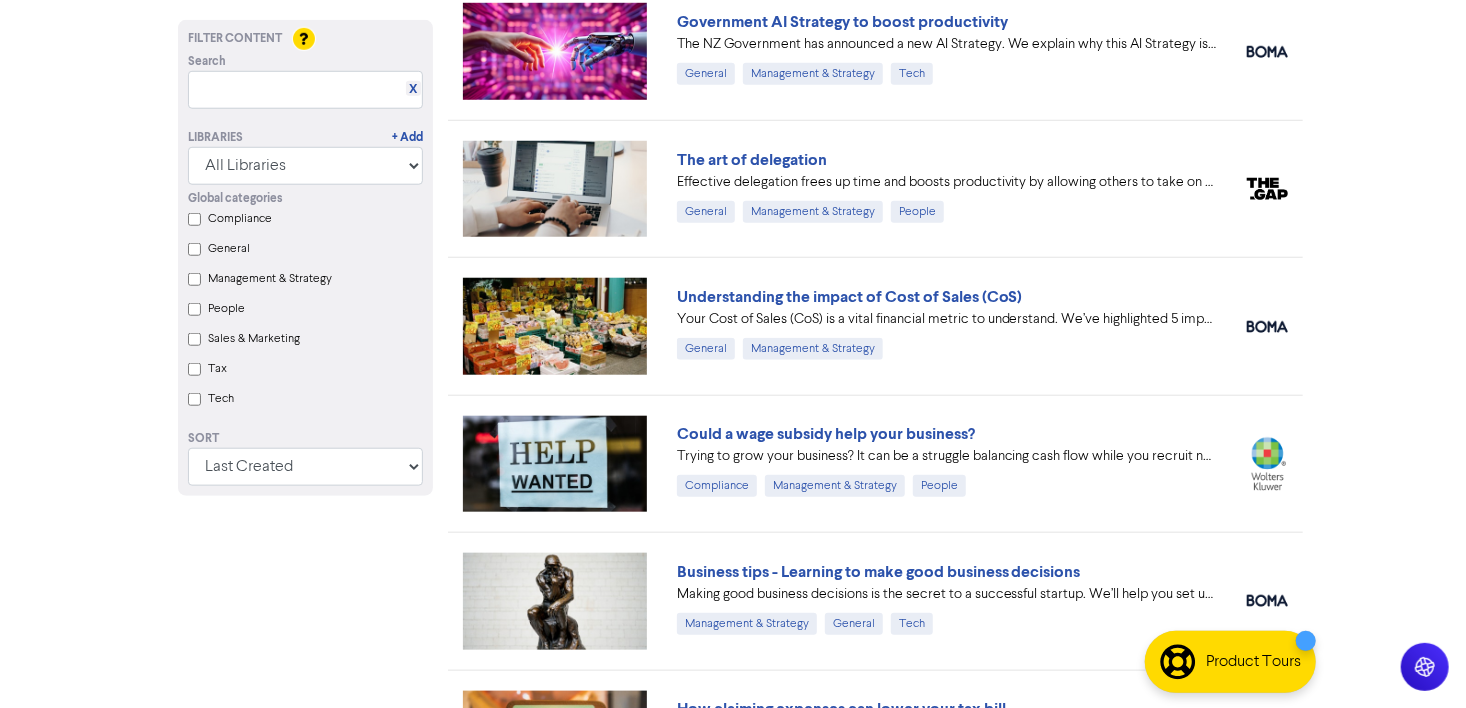 click on "Understanding the impact of Cost of Sales (CoS)" at bounding box center (850, 297) 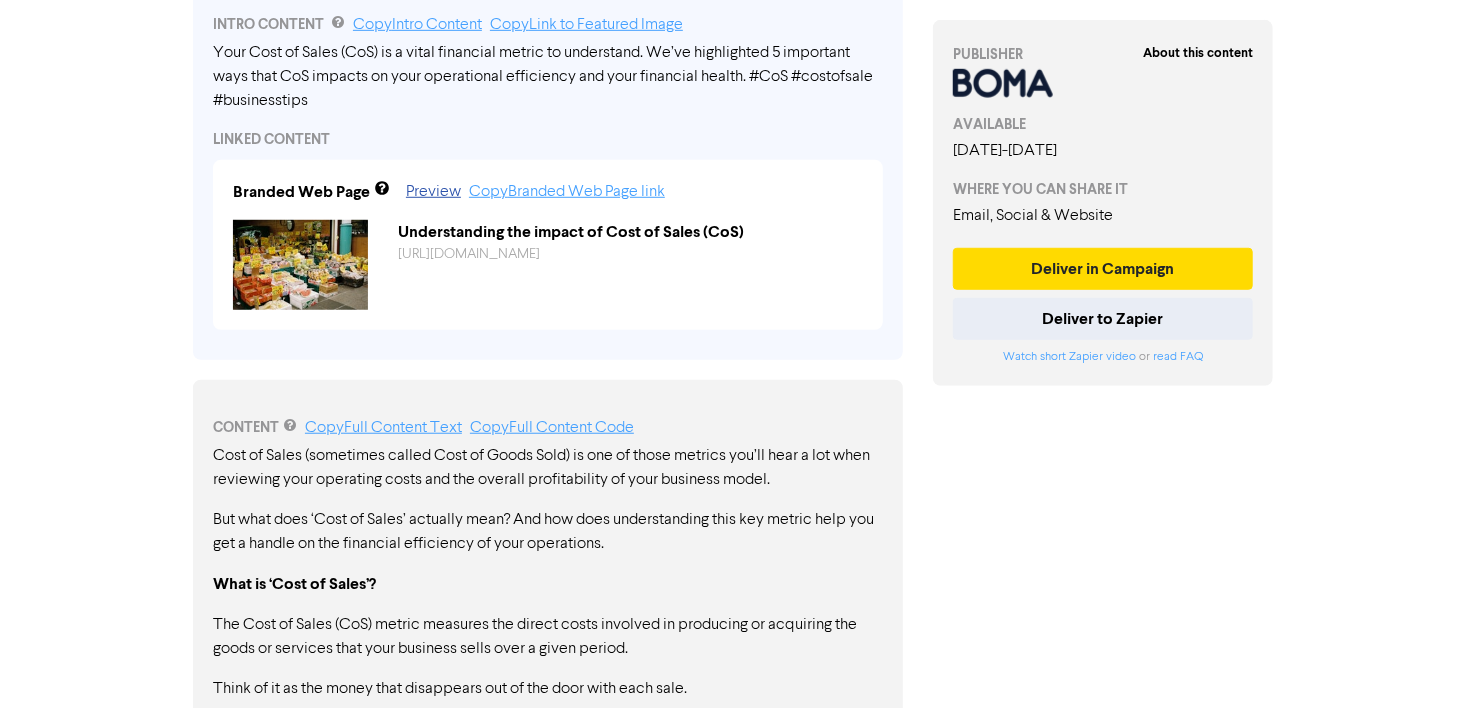scroll, scrollTop: 800, scrollLeft: 0, axis: vertical 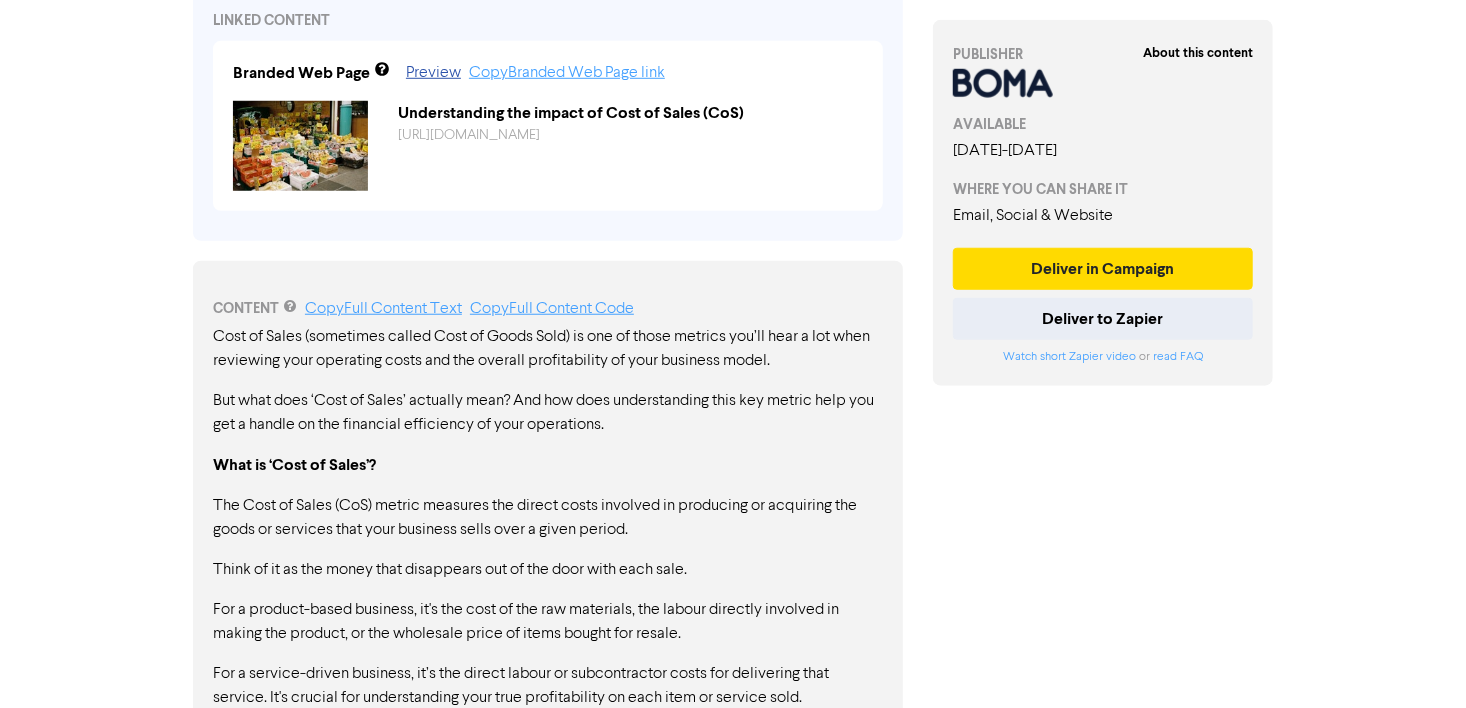 click on "But what does ‘Cost of Sales’ actually mean? And how does understanding this key metric help you get a handle on the financial efficiency of your operations." at bounding box center (548, 413) 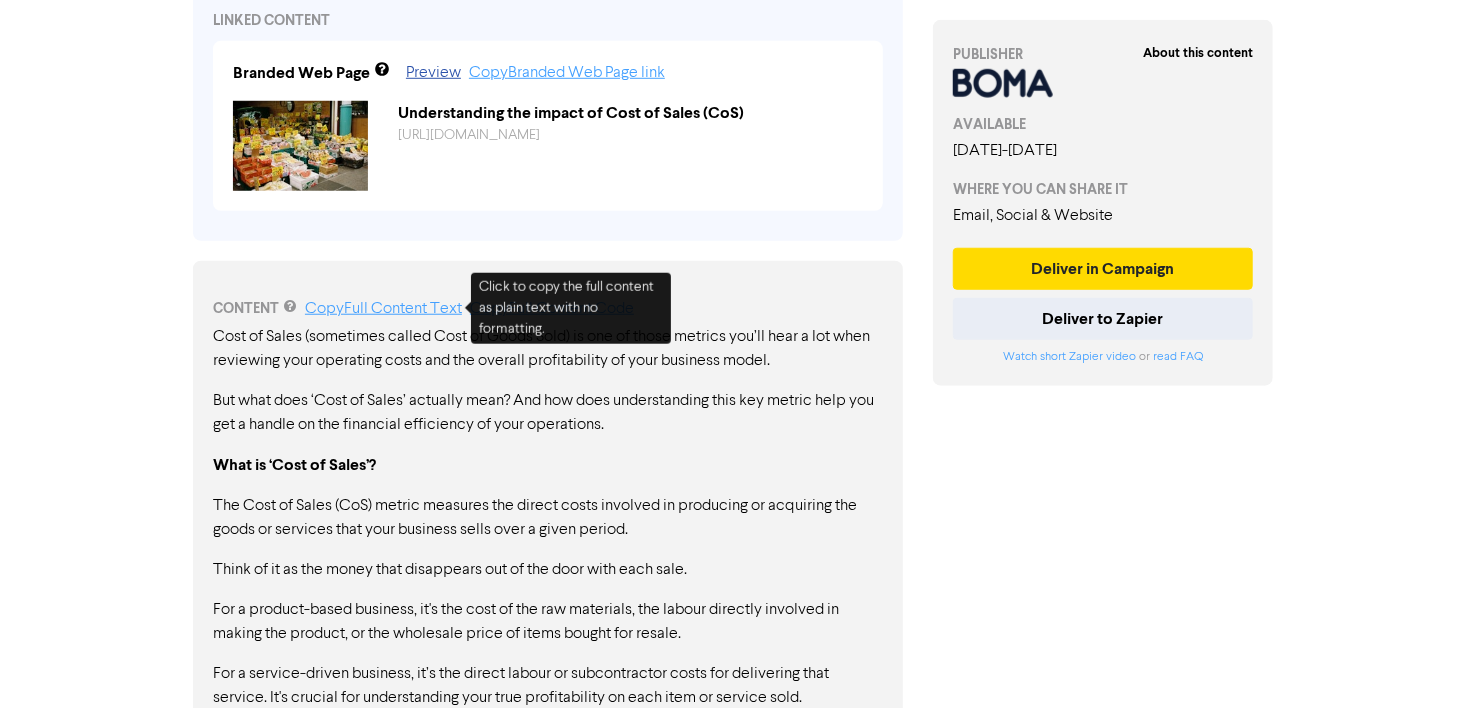 click on "Copy  Full Content Text" at bounding box center (383, 309) 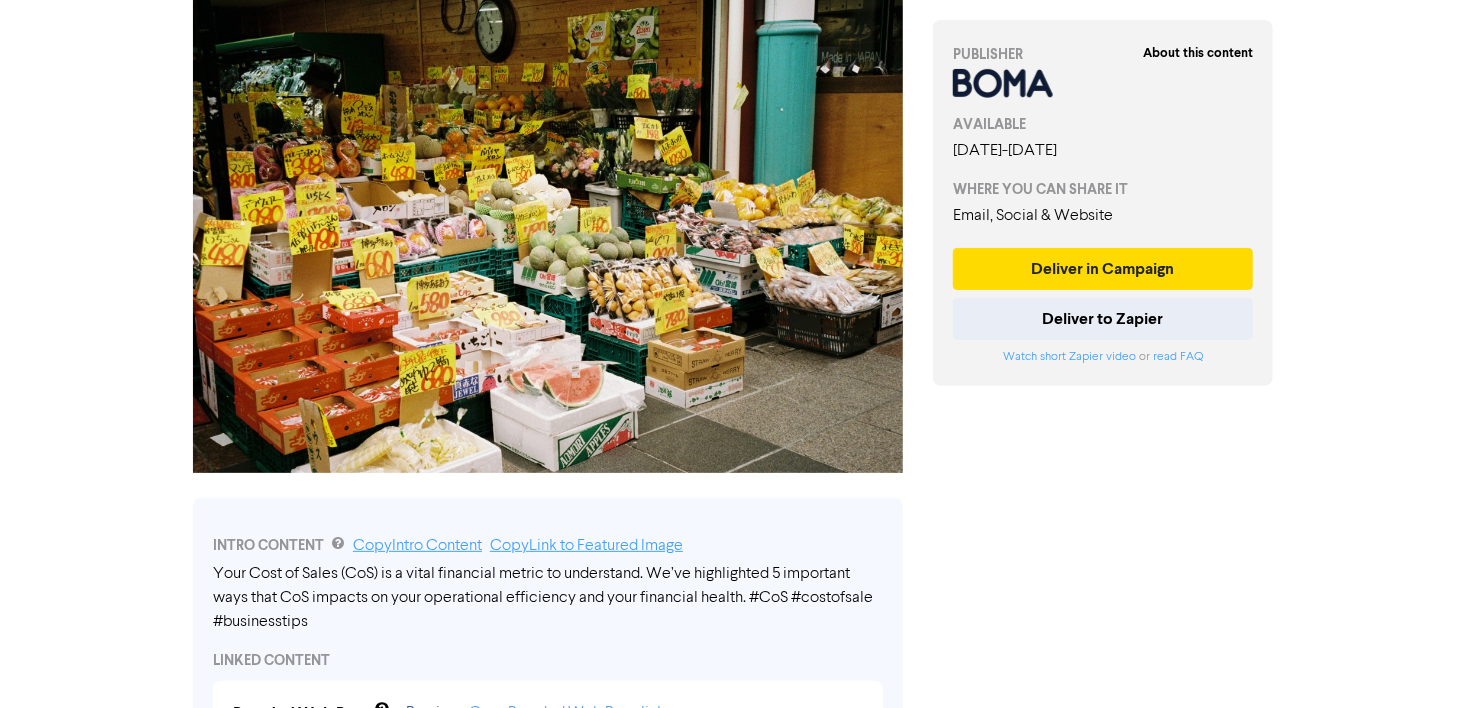 scroll, scrollTop: 0, scrollLeft: 0, axis: both 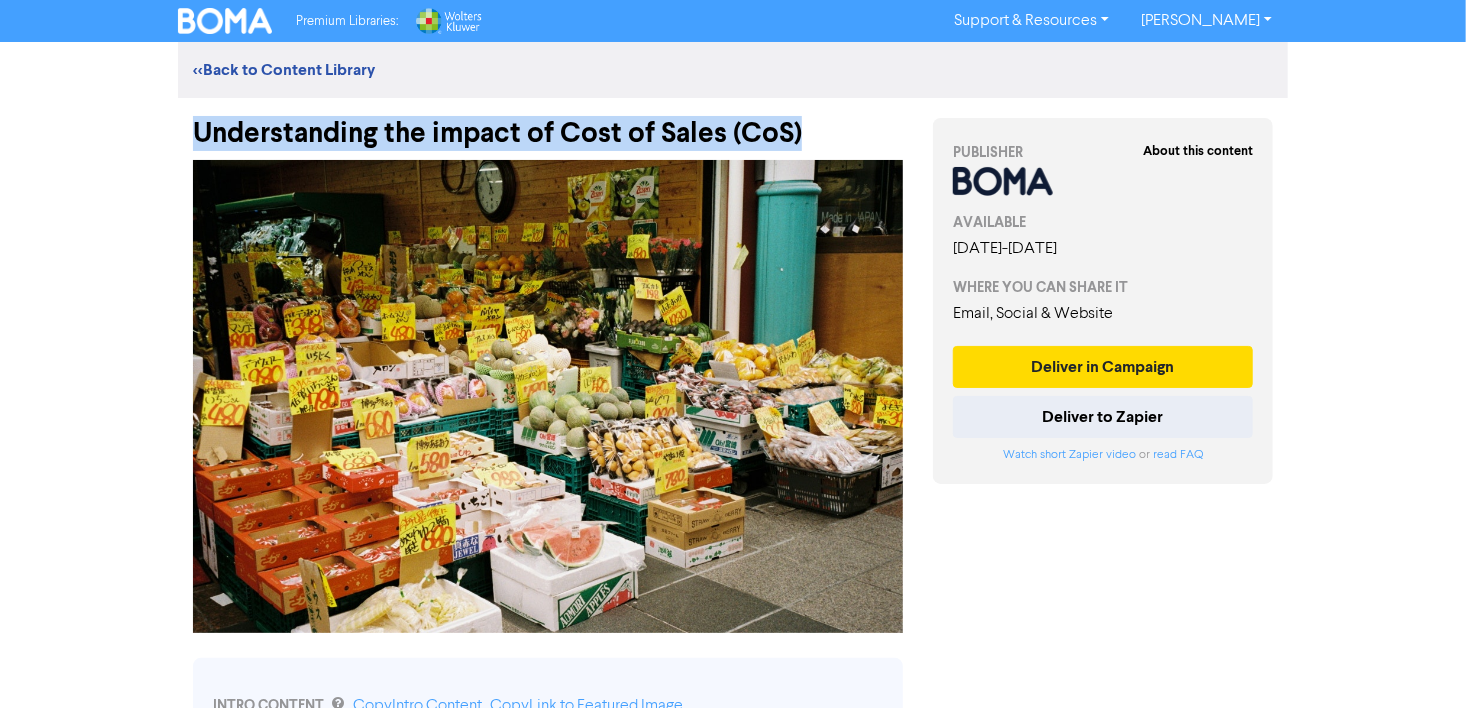 drag, startPoint x: 793, startPoint y: 133, endPoint x: 230, endPoint y: 98, distance: 564.08685 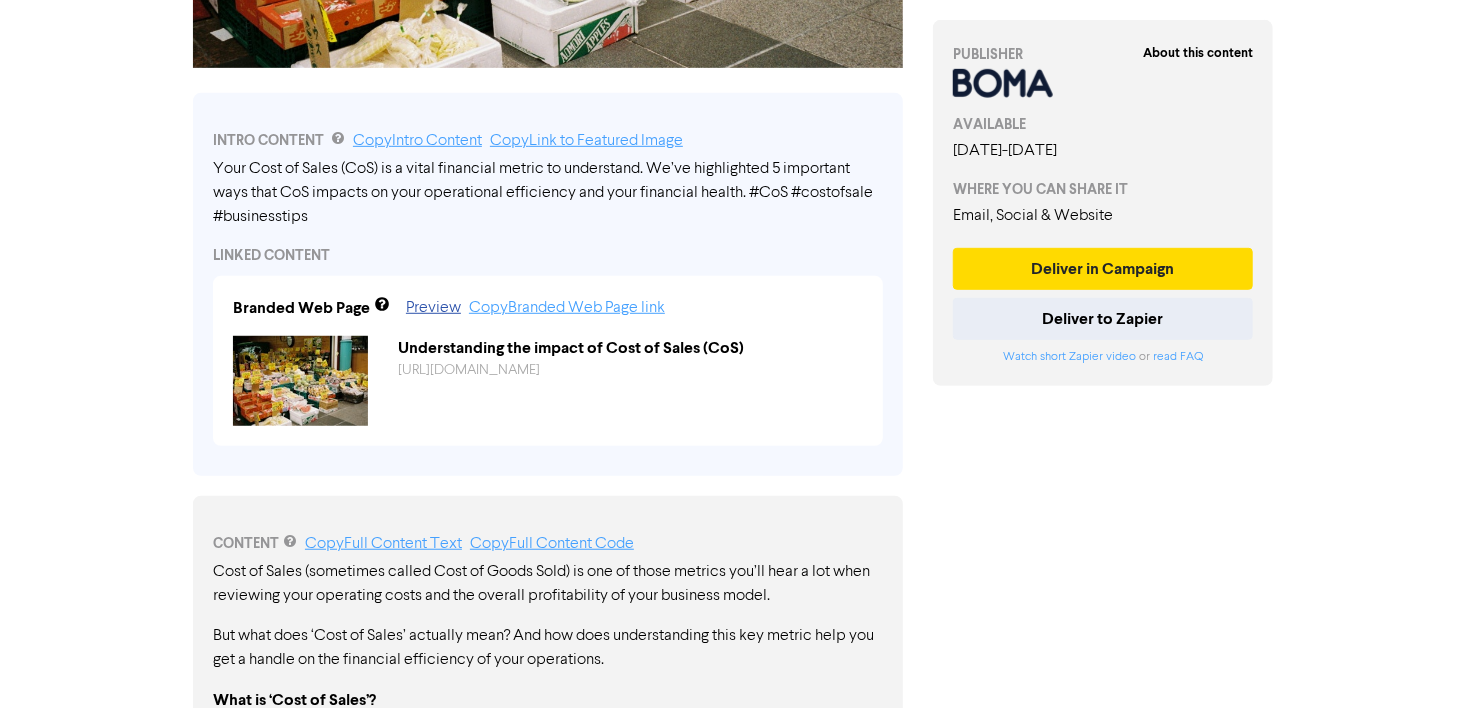 scroll, scrollTop: 650, scrollLeft: 0, axis: vertical 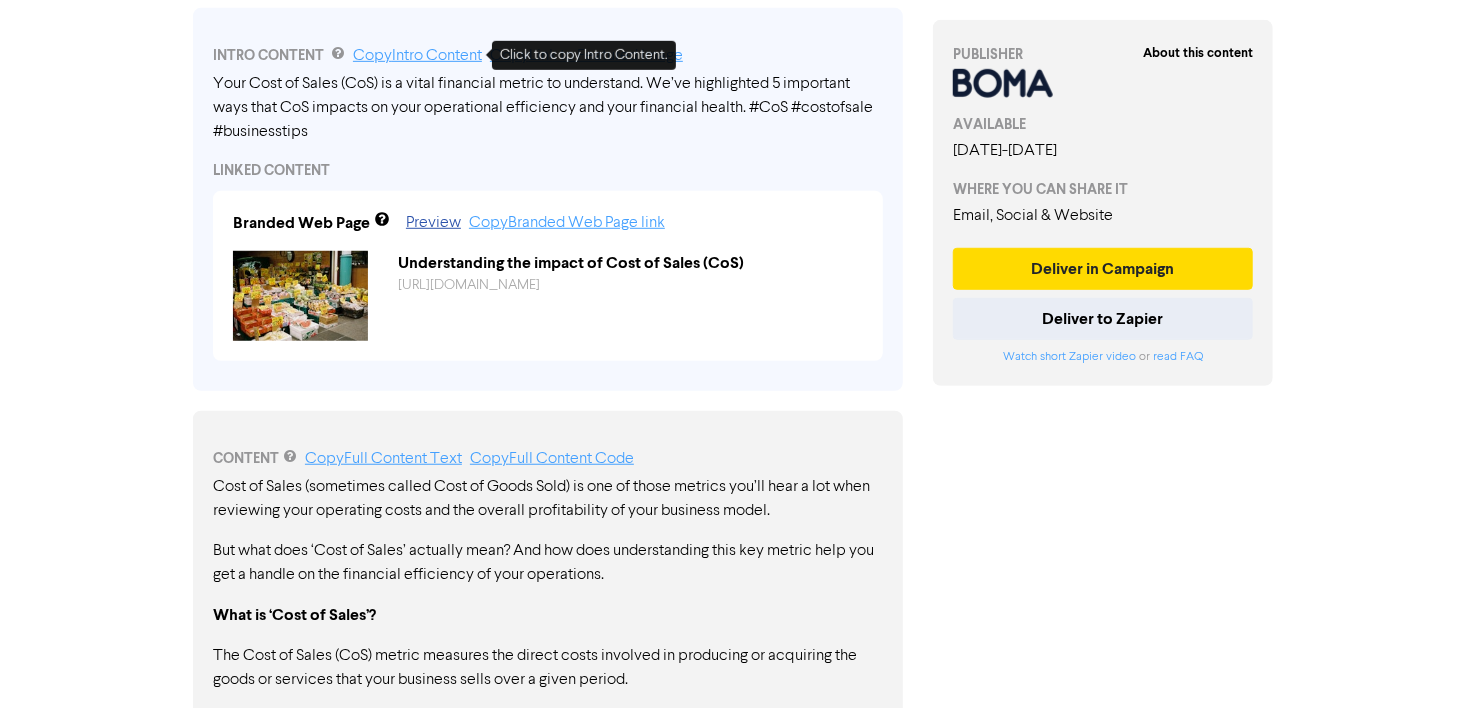 click on "Copy  Intro Content" at bounding box center [417, 56] 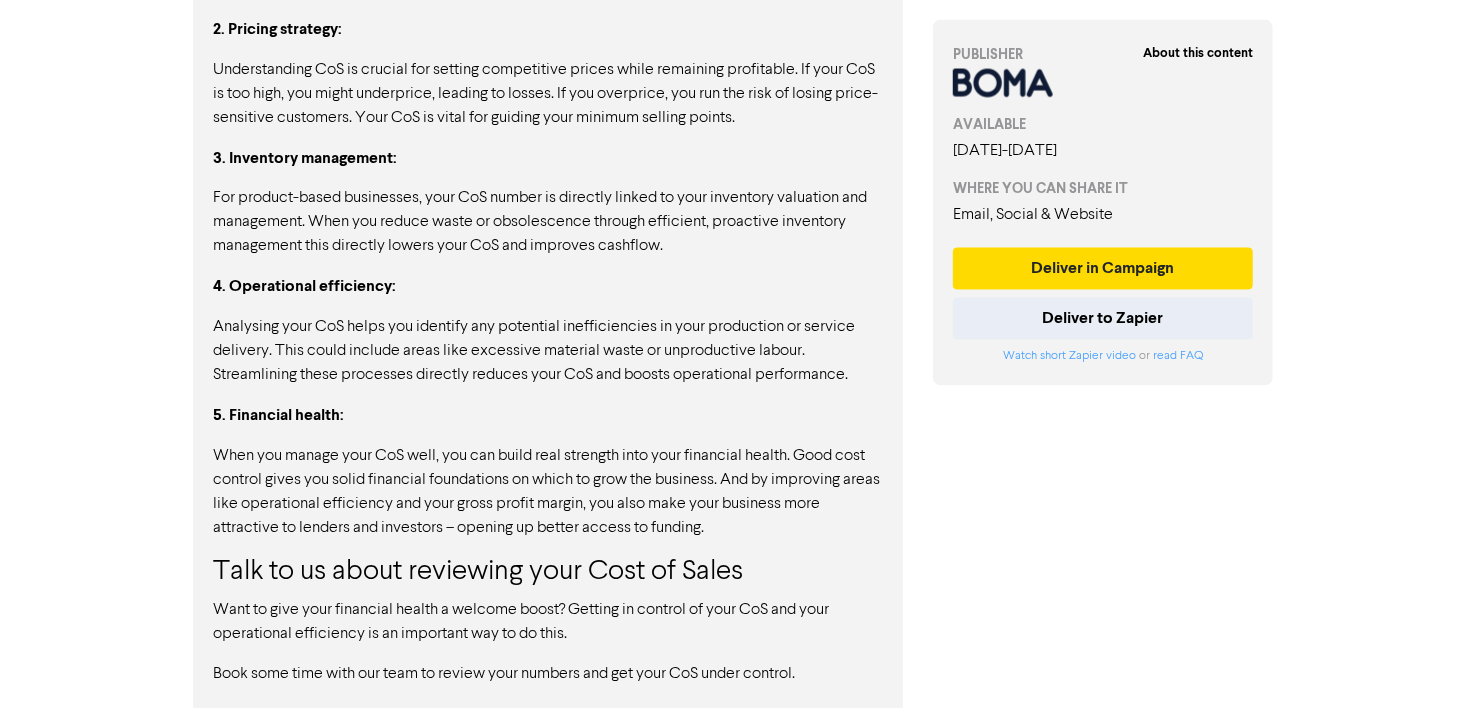 scroll, scrollTop: 1844, scrollLeft: 0, axis: vertical 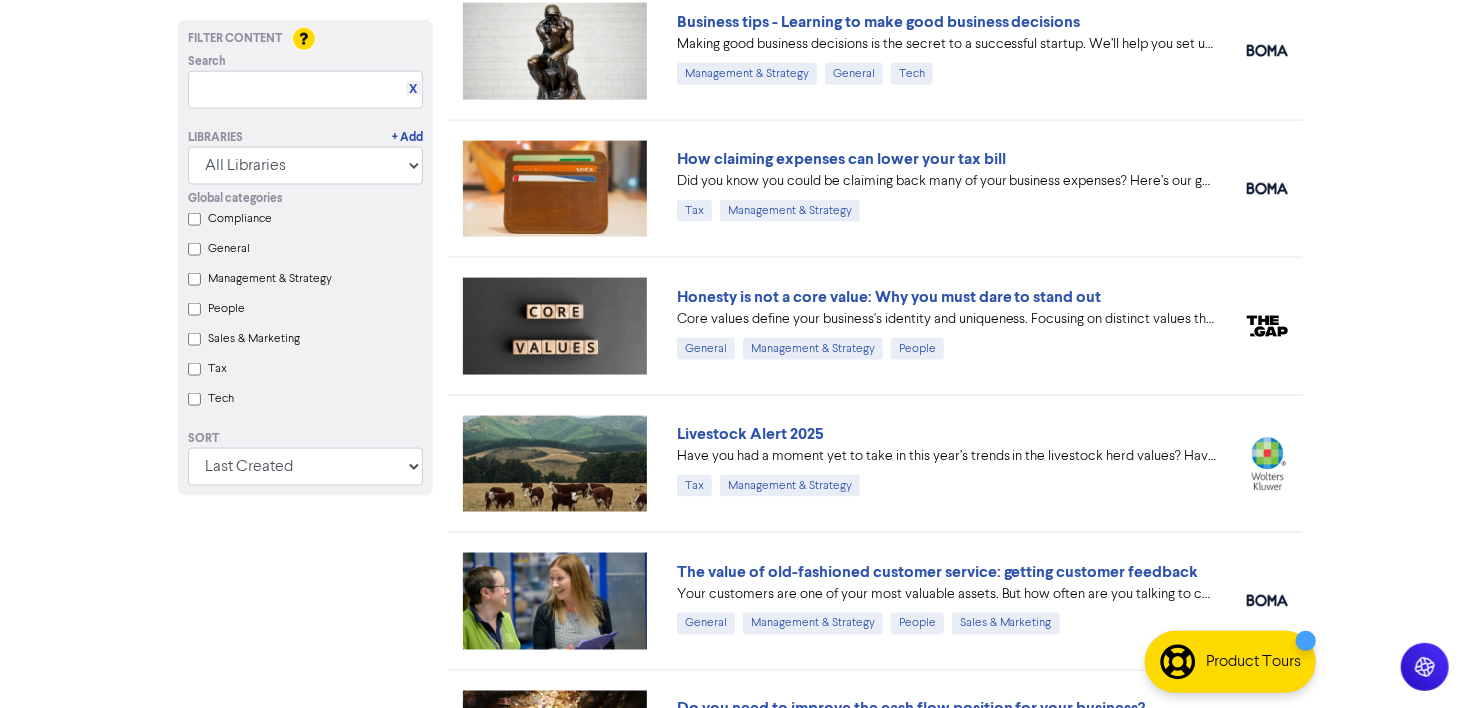 click on "Honesty is not a core value: Why you must dare to stand out Core values define your business's identity and uniqueness. Focusing on distinct values that reflect your purpose and sharing and embodying these values fosters a stronger workplace culture and enhances relationships and results.
General Management & Strategy People" at bounding box center (875, 325) 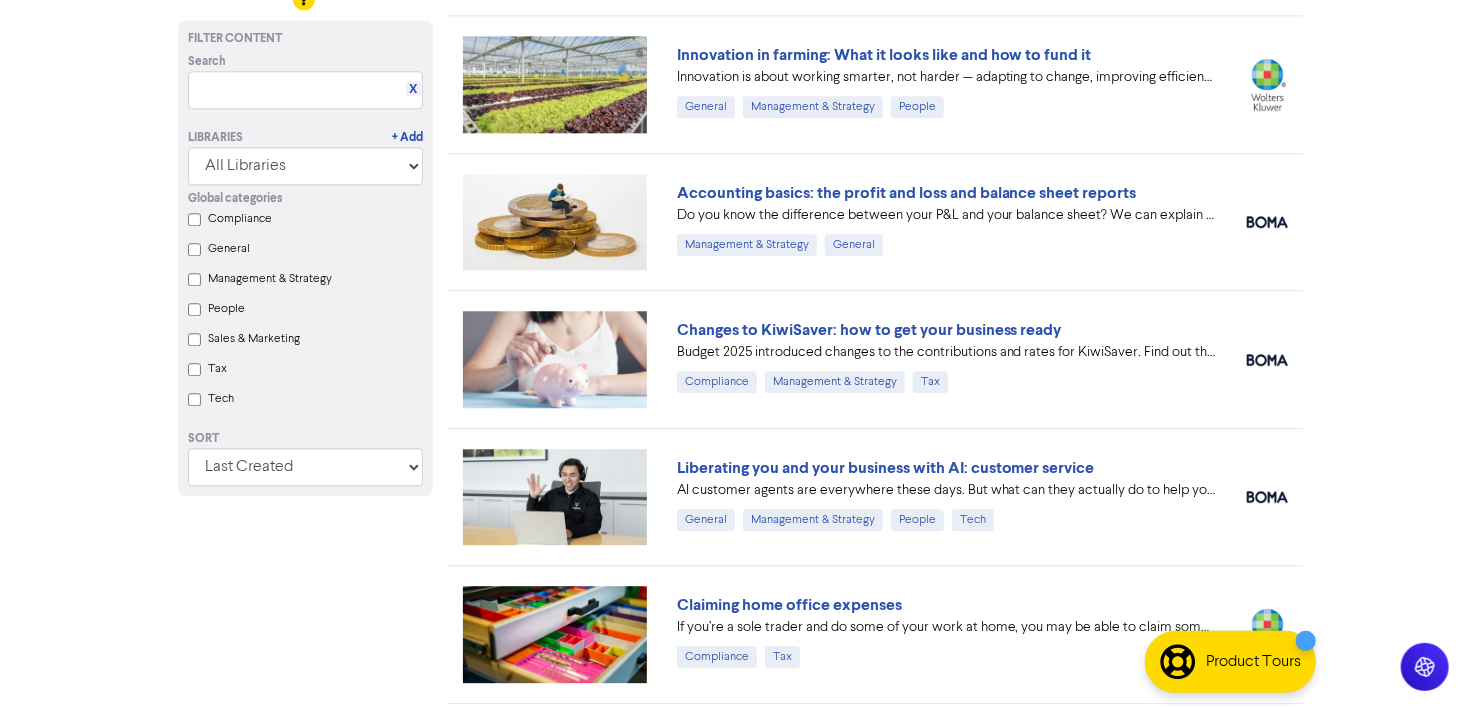 scroll, scrollTop: 2606, scrollLeft: 0, axis: vertical 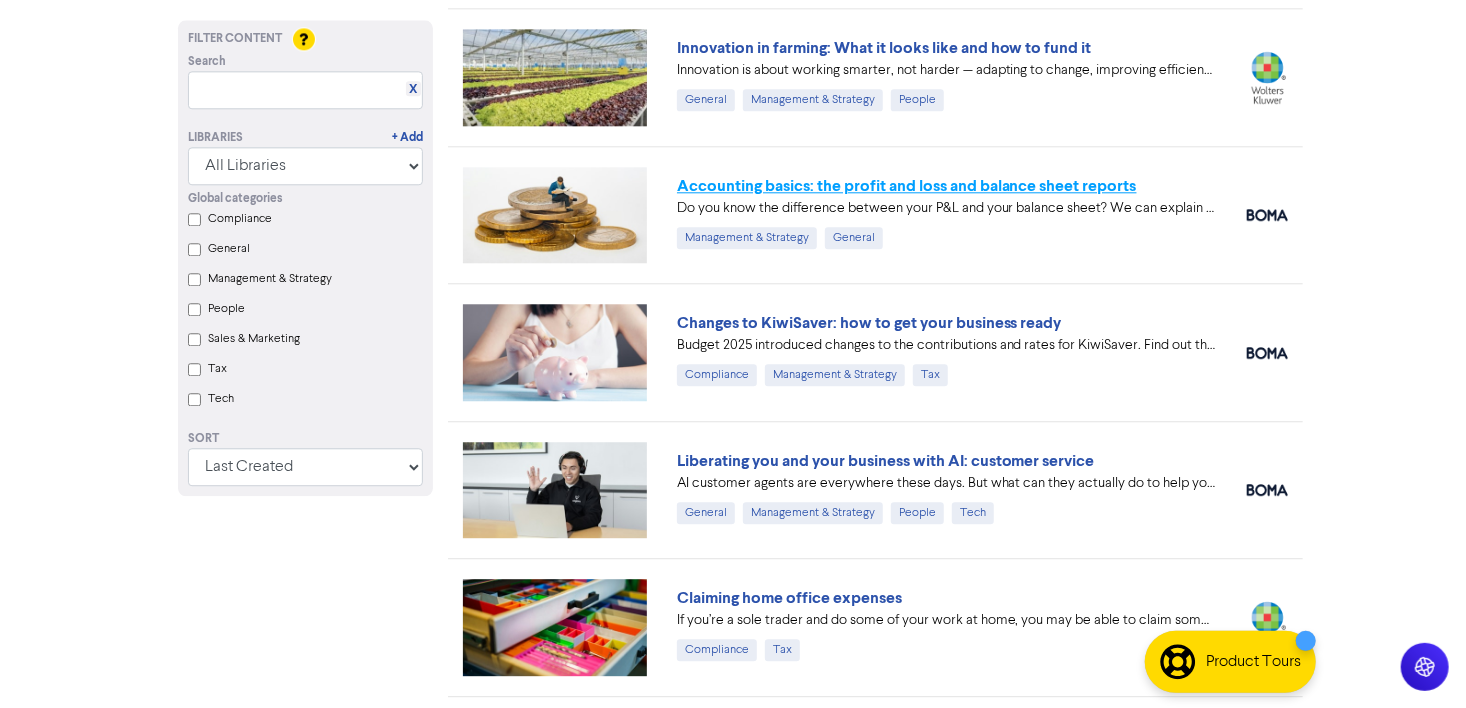 click on "Accounting basics: the profit and loss and balance sheet reports" at bounding box center [907, 186] 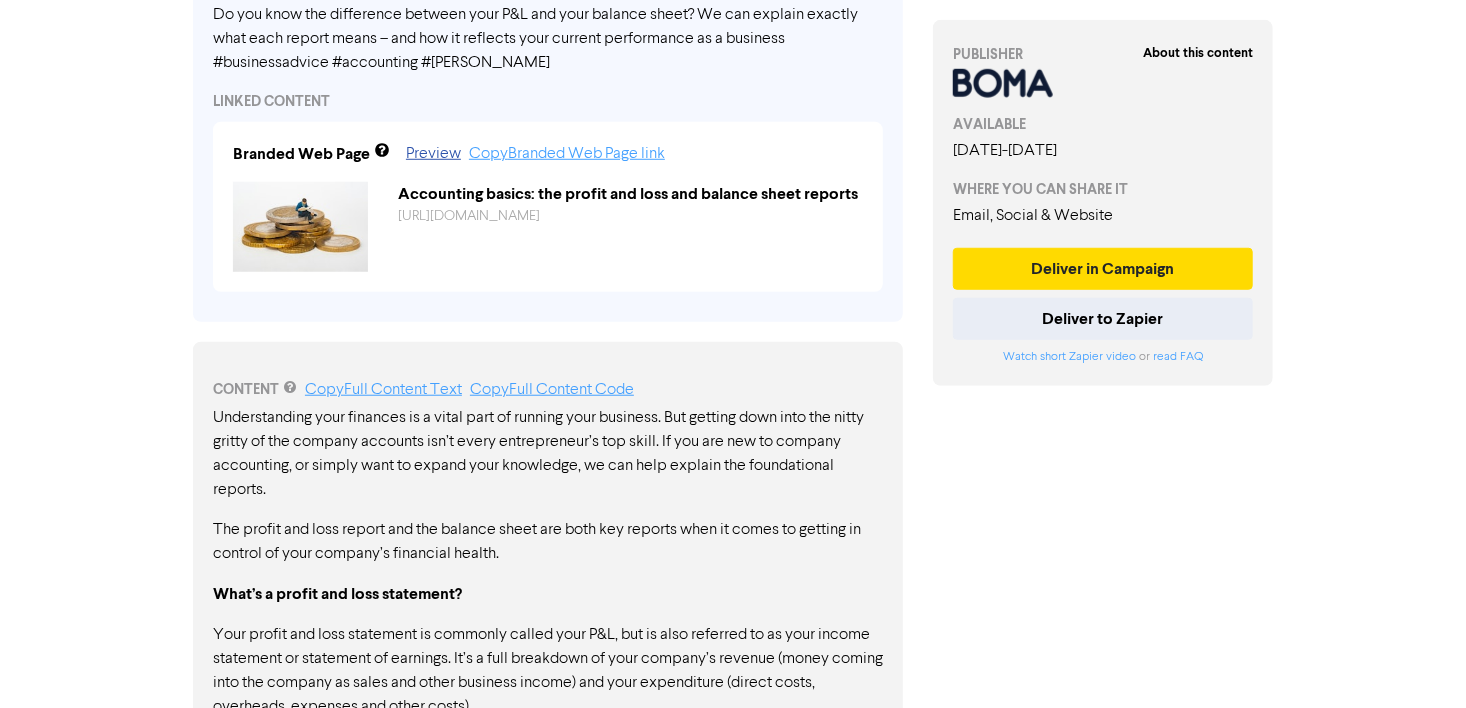 scroll, scrollTop: 1132, scrollLeft: 0, axis: vertical 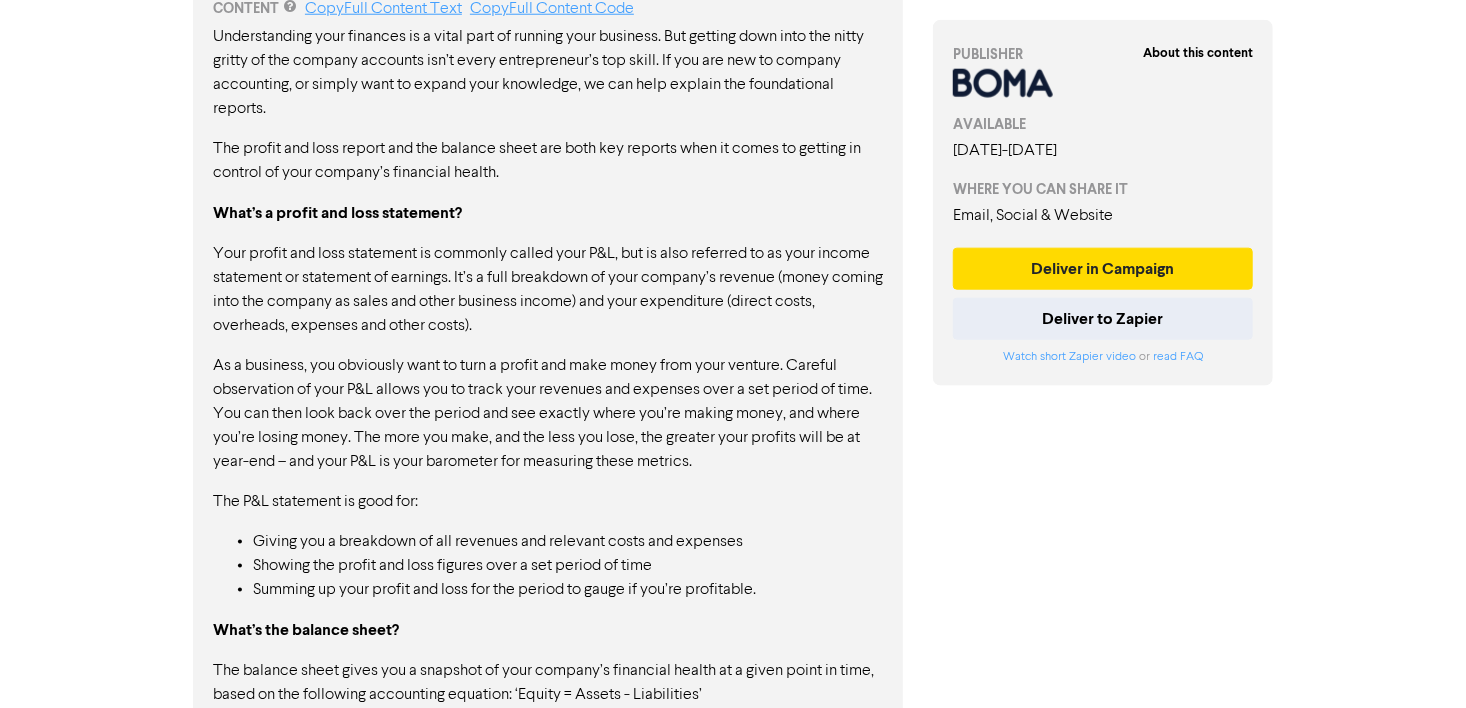 click on "The profit and loss report and the balance sheet are both key reports when it comes to getting in control of your company’s financial health." at bounding box center (548, 161) 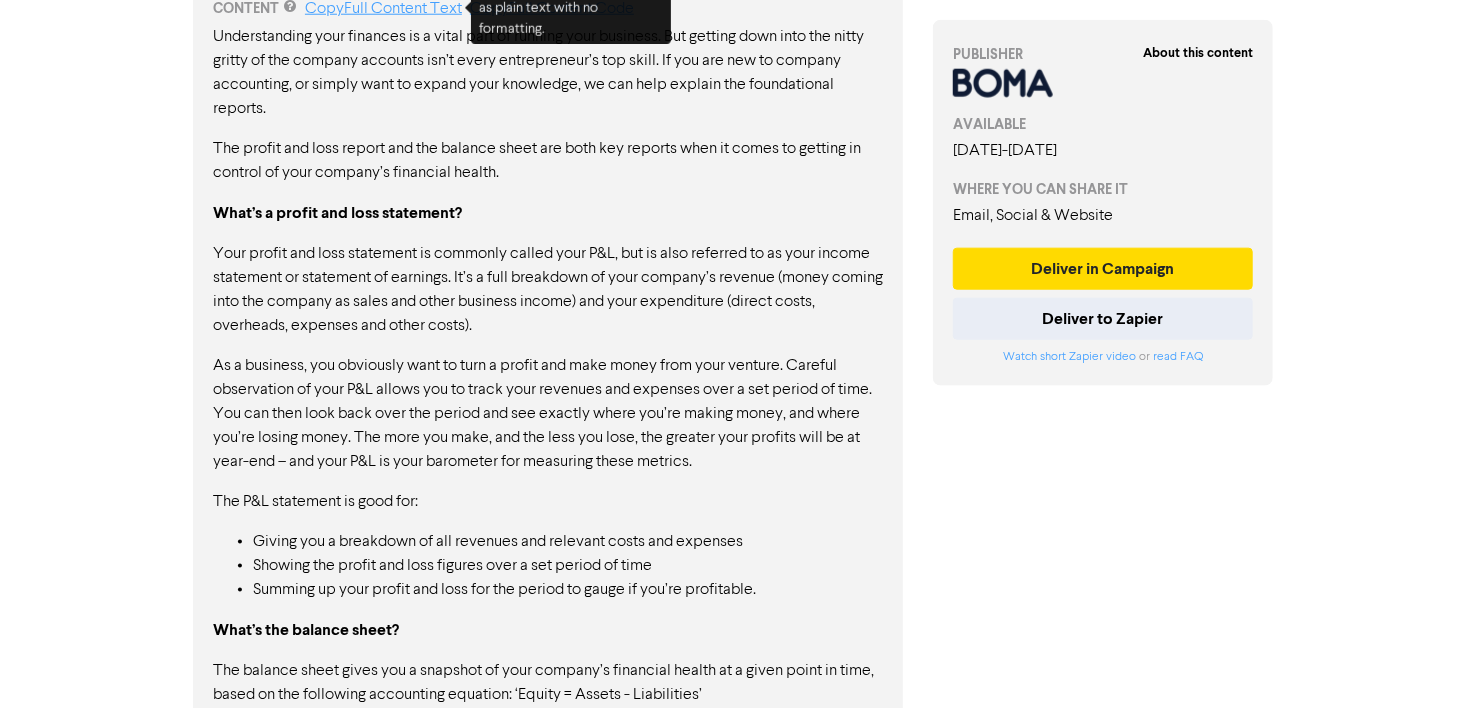 click on "Copy  Full Content Text" at bounding box center [383, 9] 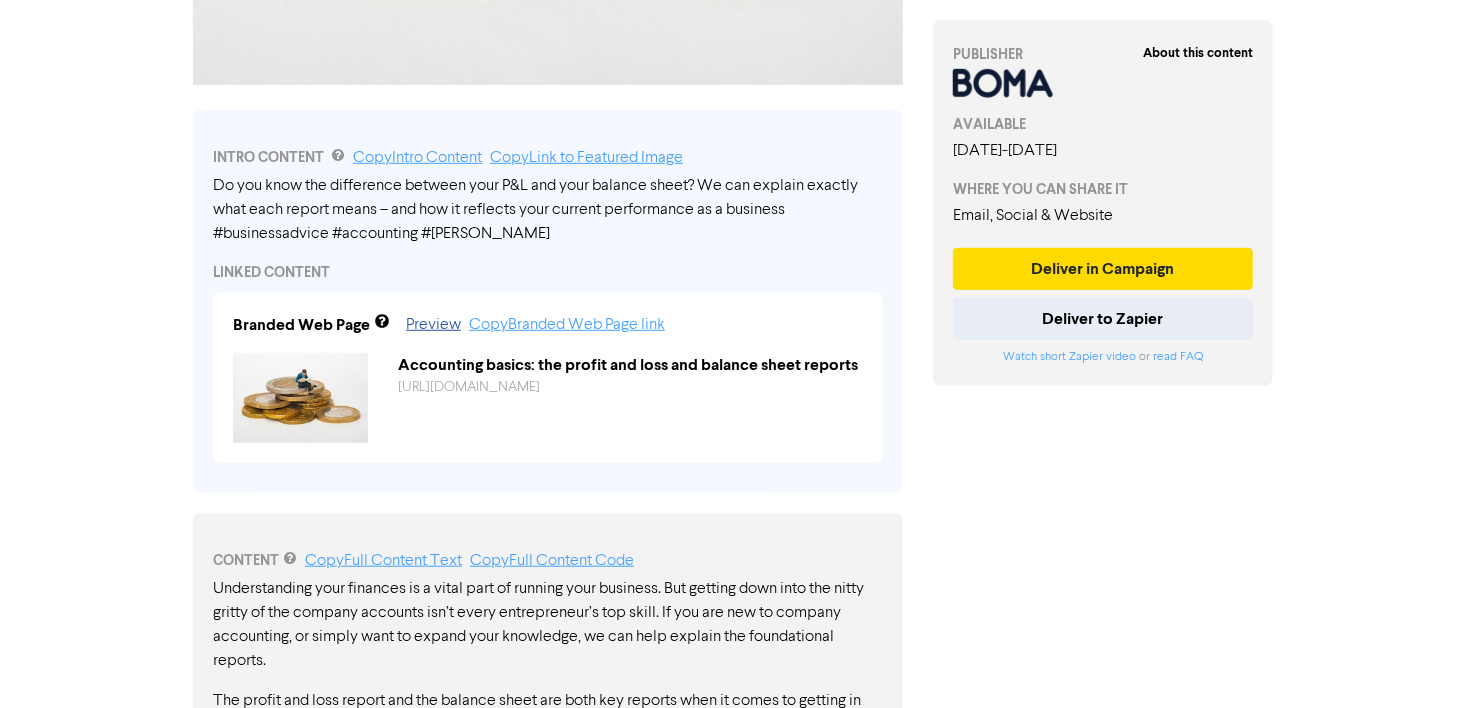 scroll, scrollTop: 576, scrollLeft: 0, axis: vertical 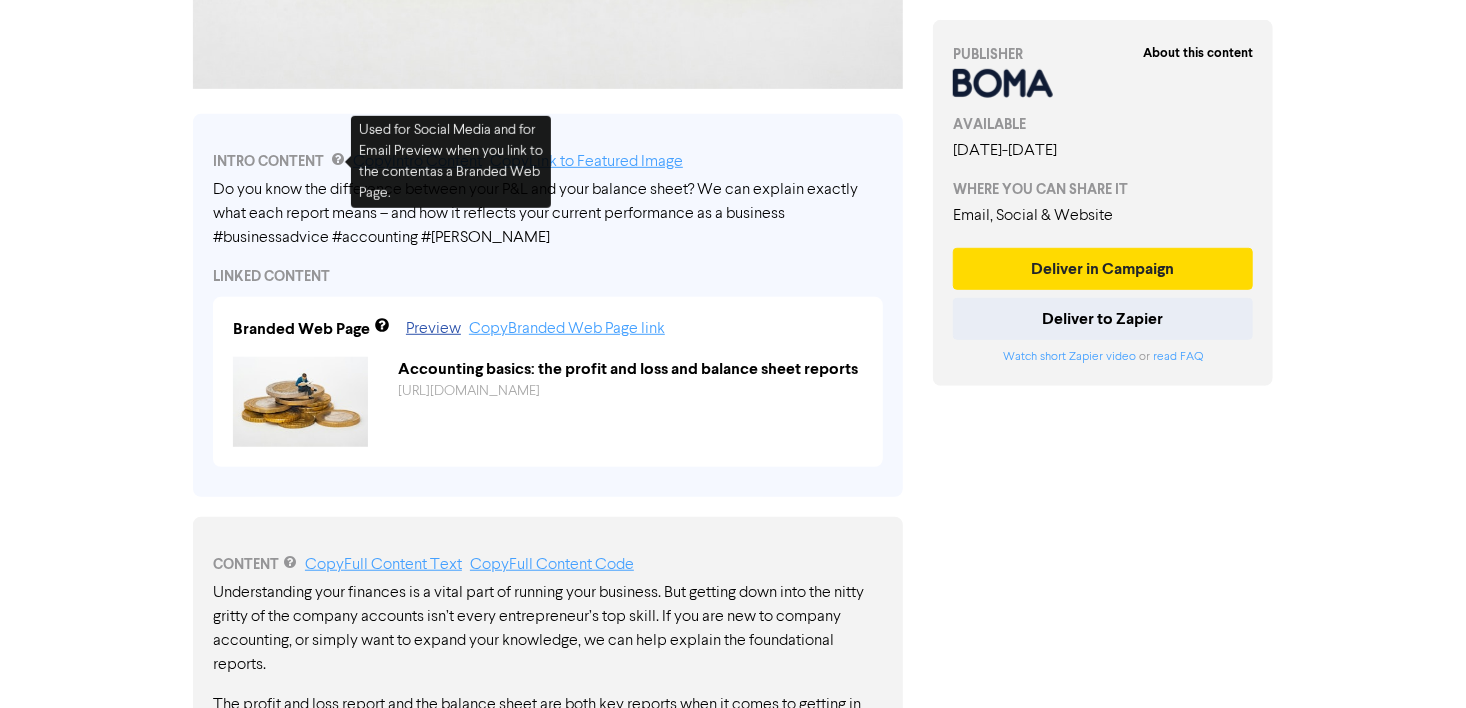 click on "INTRO CONTENT   Copy  Intro Content Copy  Link to Featured Image Do you know the difference between your P&L and your balance sheet? We can explain exactly what each report means – and how it reflects your current performance as a business
#businessadvice #accounting #[PERSON_NAME]
LINKED CONTENT Branded Web Page Preview Copy  Branded Web Page link Accounting basics: the profit and loss and balance sheet reports [URL][DOMAIN_NAME]" at bounding box center (548, 305) 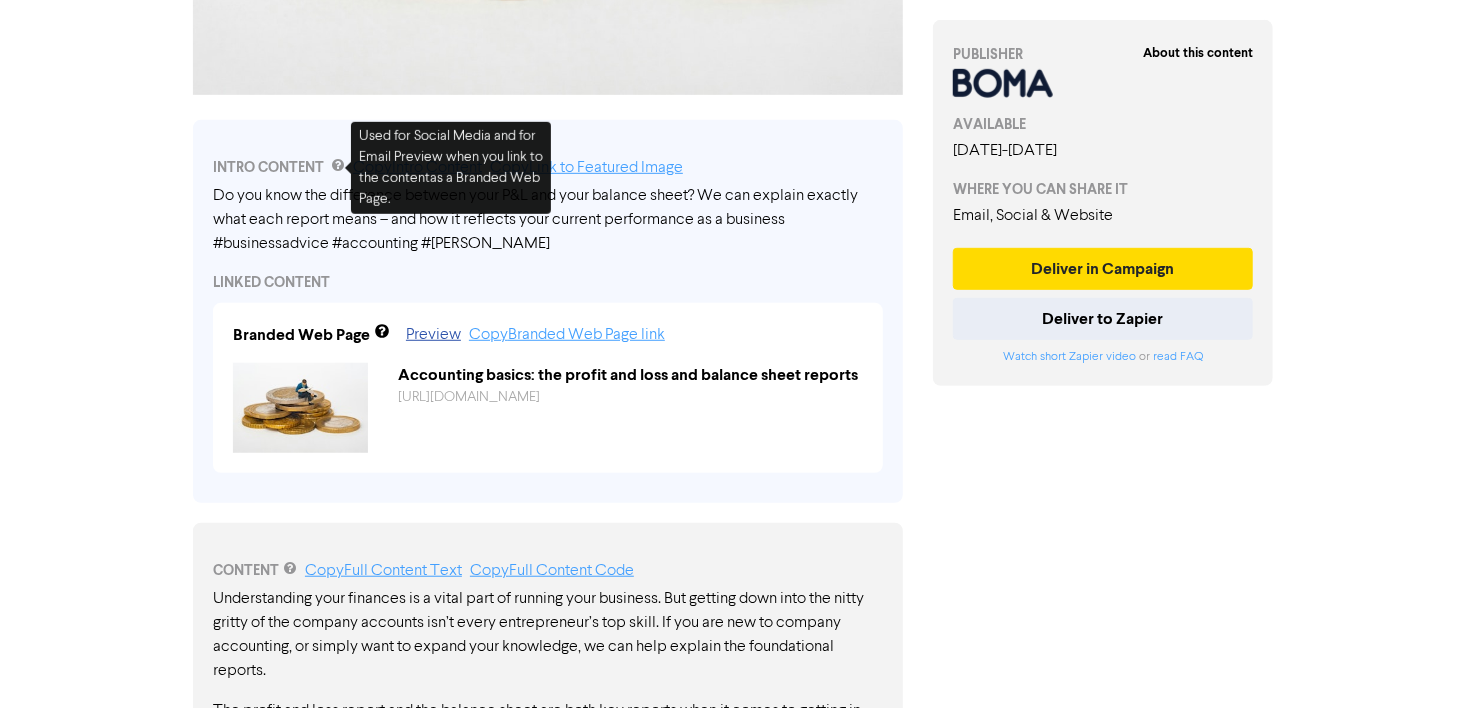 click on "INTRO CONTENT   Copy  Intro Content Copy  Link to Featured Image Do you know the difference between your P&L and your balance sheet? We can explain exactly what each report means – and how it reflects your current performance as a business
#businessadvice #accounting #[PERSON_NAME]
LINKED CONTENT Branded Web Page Preview Copy  Branded Web Page link Accounting basics: the profit and loss and balance sheet reports [URL][DOMAIN_NAME]" at bounding box center [548, 311] 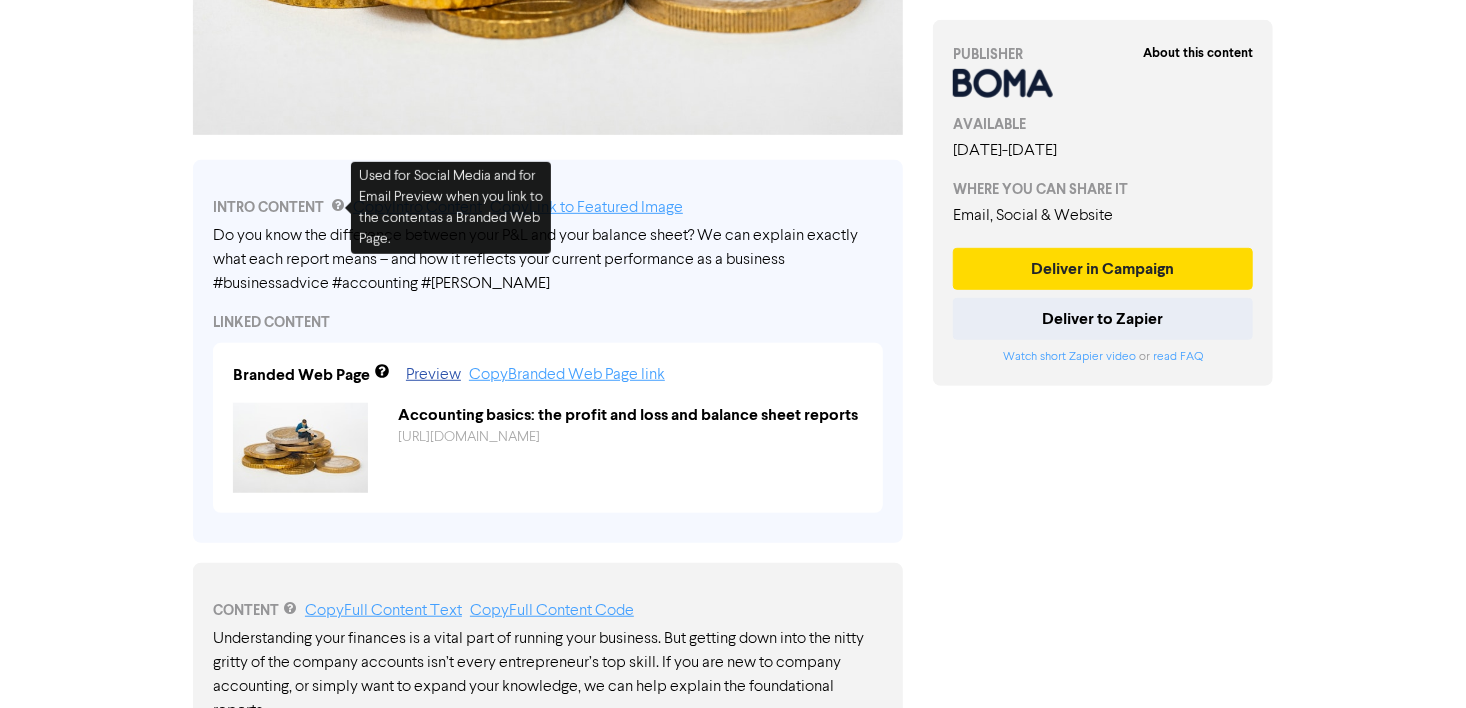 scroll, scrollTop: 610, scrollLeft: 0, axis: vertical 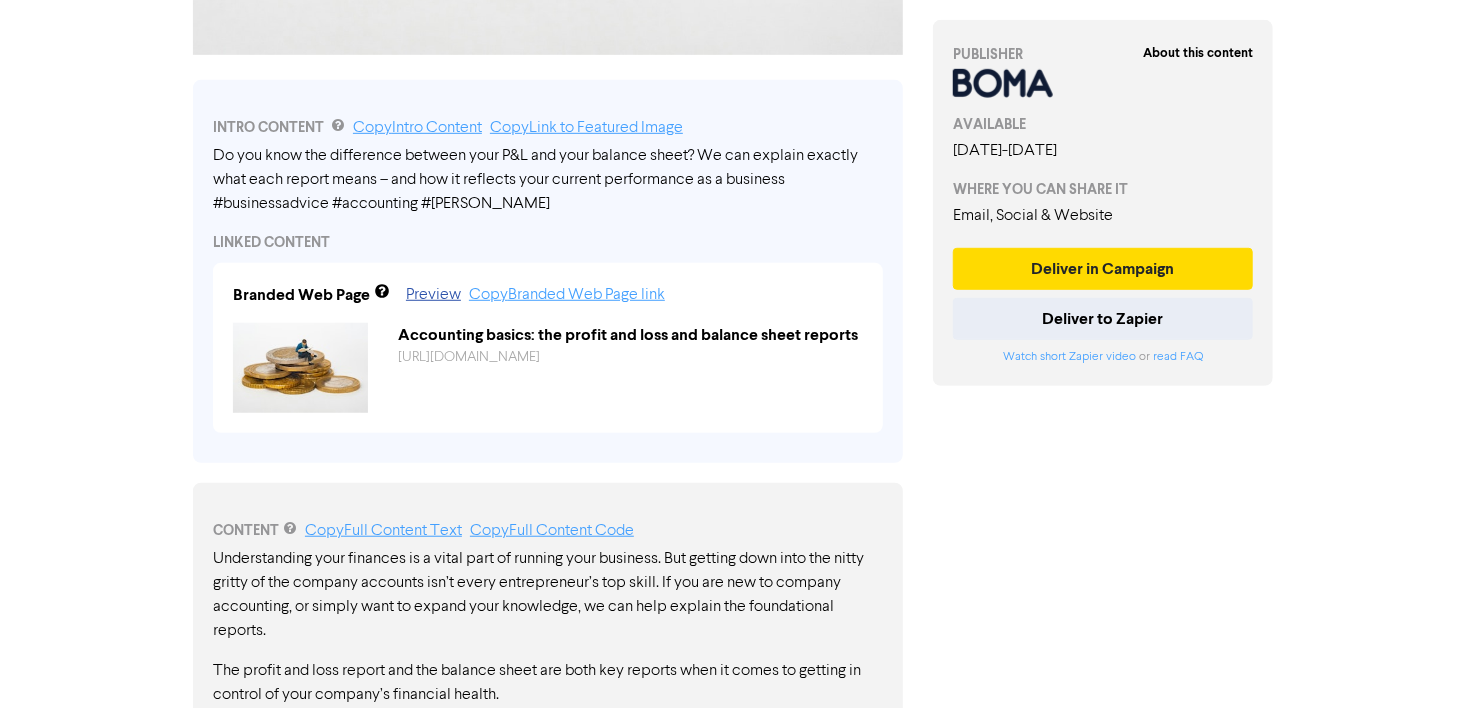 click on "INTRO CONTENT   Copy  Intro Content Copy  Link to Featured Image Do you know the difference between your P&L and your balance sheet? We can explain exactly what each report means – and how it reflects your current performance as a business
#businessadvice #accounting #[PERSON_NAME]
LINKED CONTENT Branded Web Page Preview Copy  Branded Web Page link Accounting basics: the profit and loss and balance sheet reports [URL][DOMAIN_NAME]" at bounding box center [548, 271] 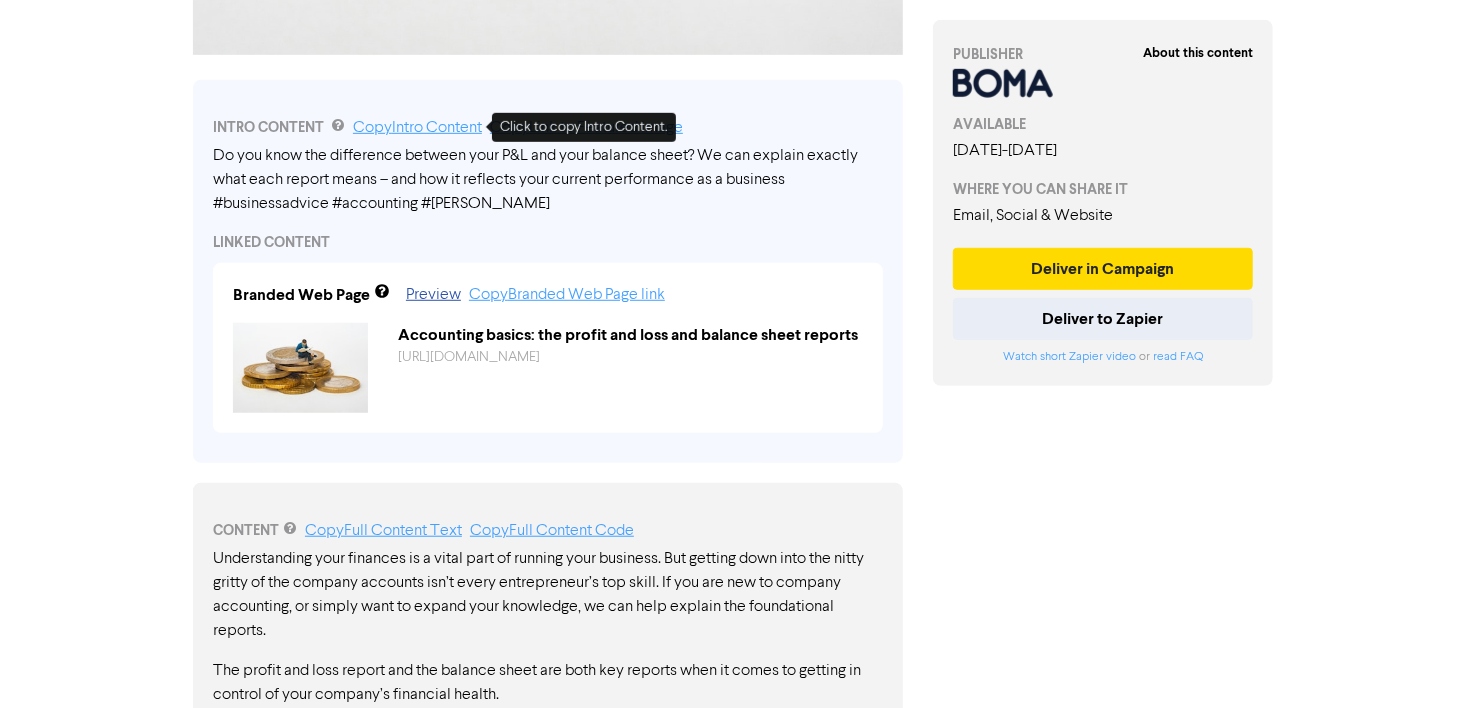 click on "Copy  Intro Content" at bounding box center [417, 128] 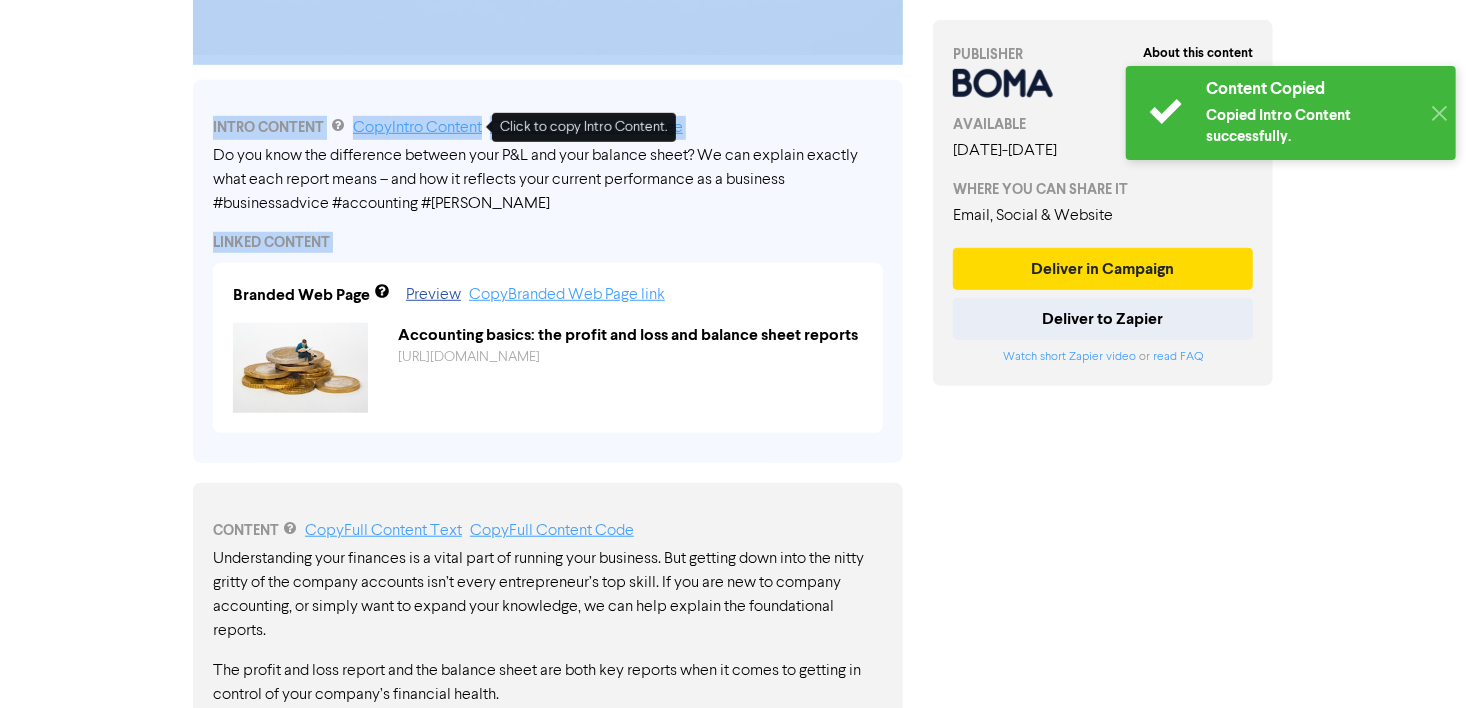 drag, startPoint x: 42, startPoint y: 483, endPoint x: 19, endPoint y: 511, distance: 36.23534 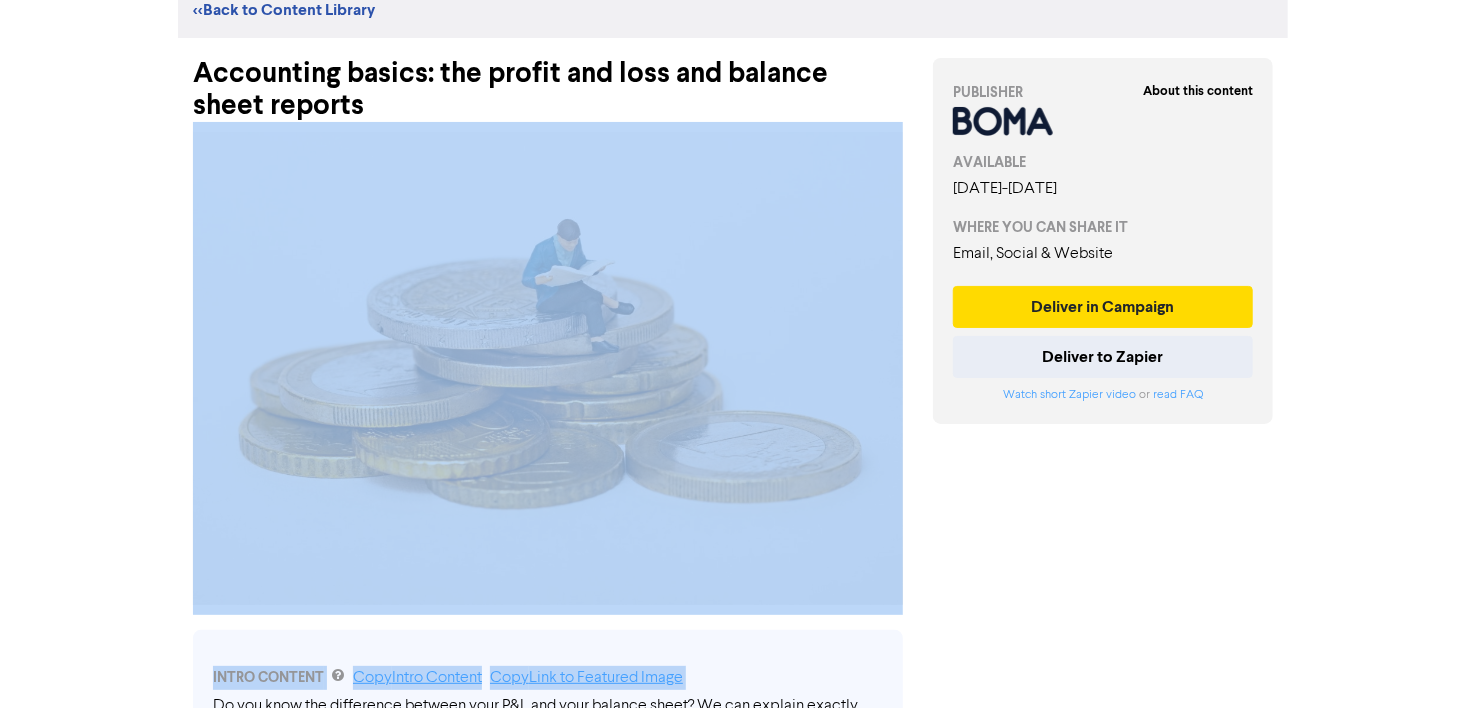 scroll, scrollTop: 0, scrollLeft: 0, axis: both 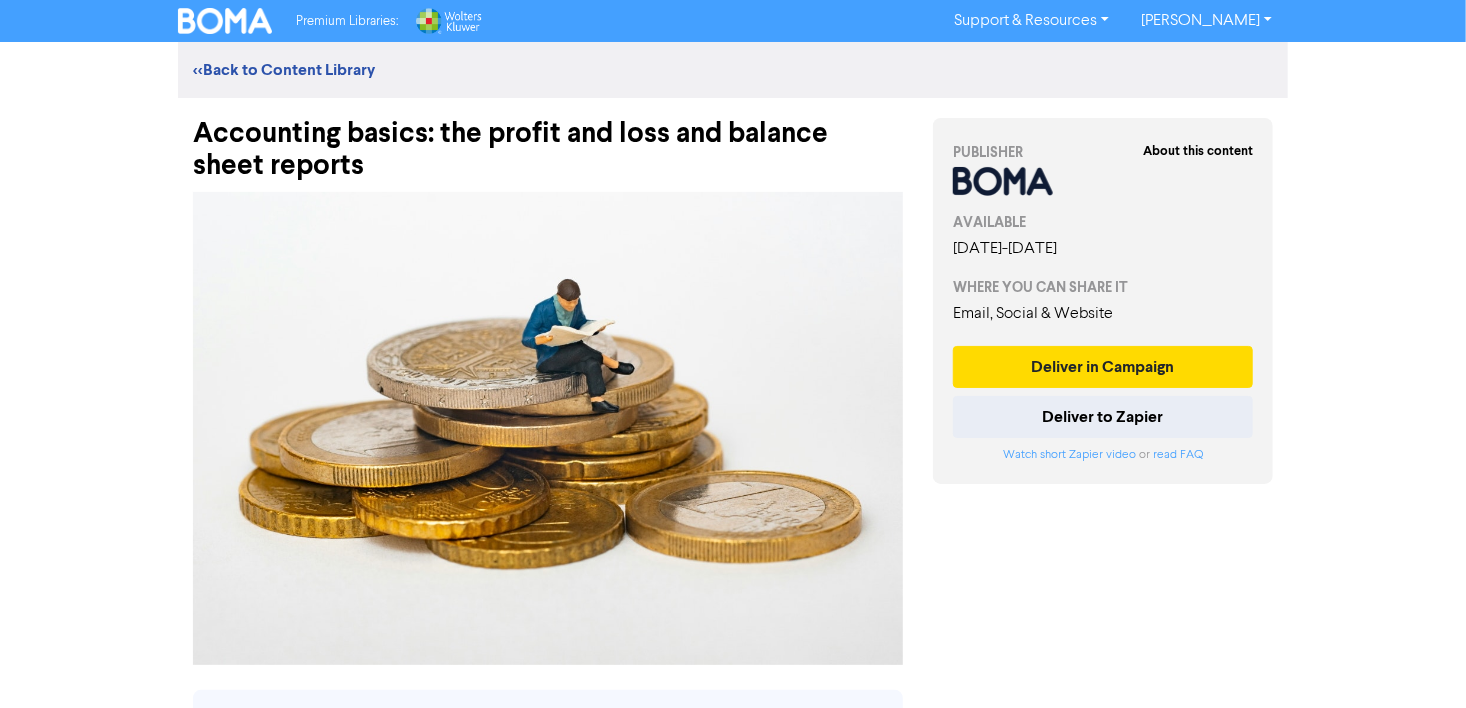 drag, startPoint x: 577, startPoint y: 168, endPoint x: 450, endPoint y: 155, distance: 127.66362 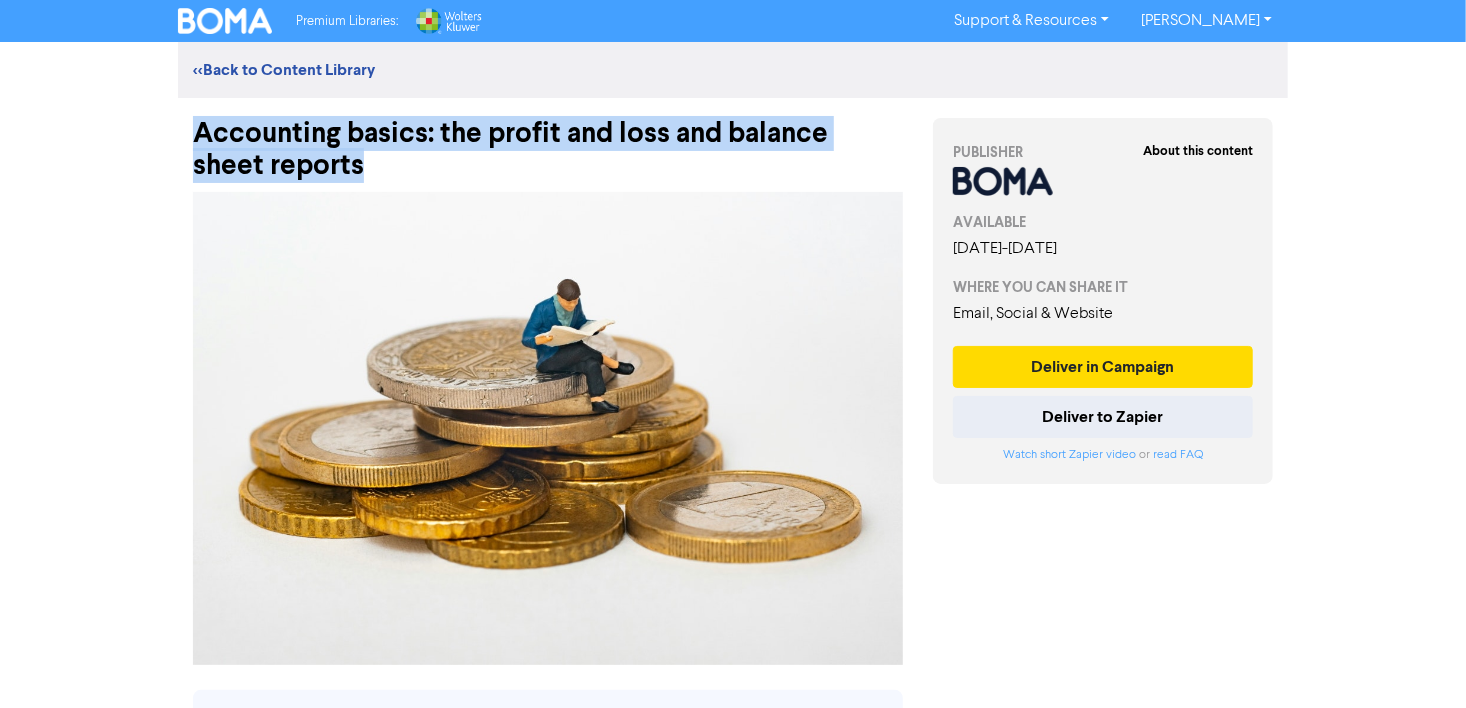 drag, startPoint x: 370, startPoint y: 162, endPoint x: 133, endPoint y: 139, distance: 238.11342 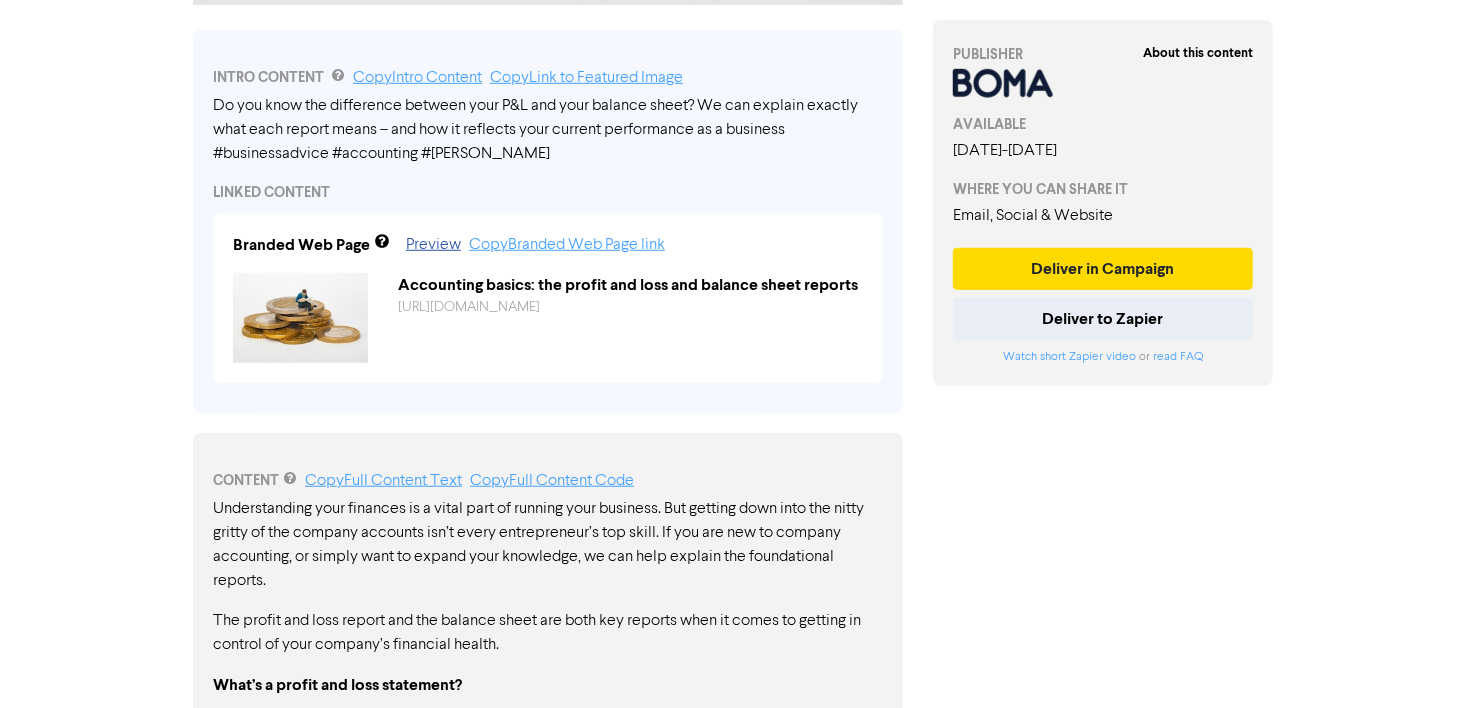 scroll, scrollTop: 660, scrollLeft: 0, axis: vertical 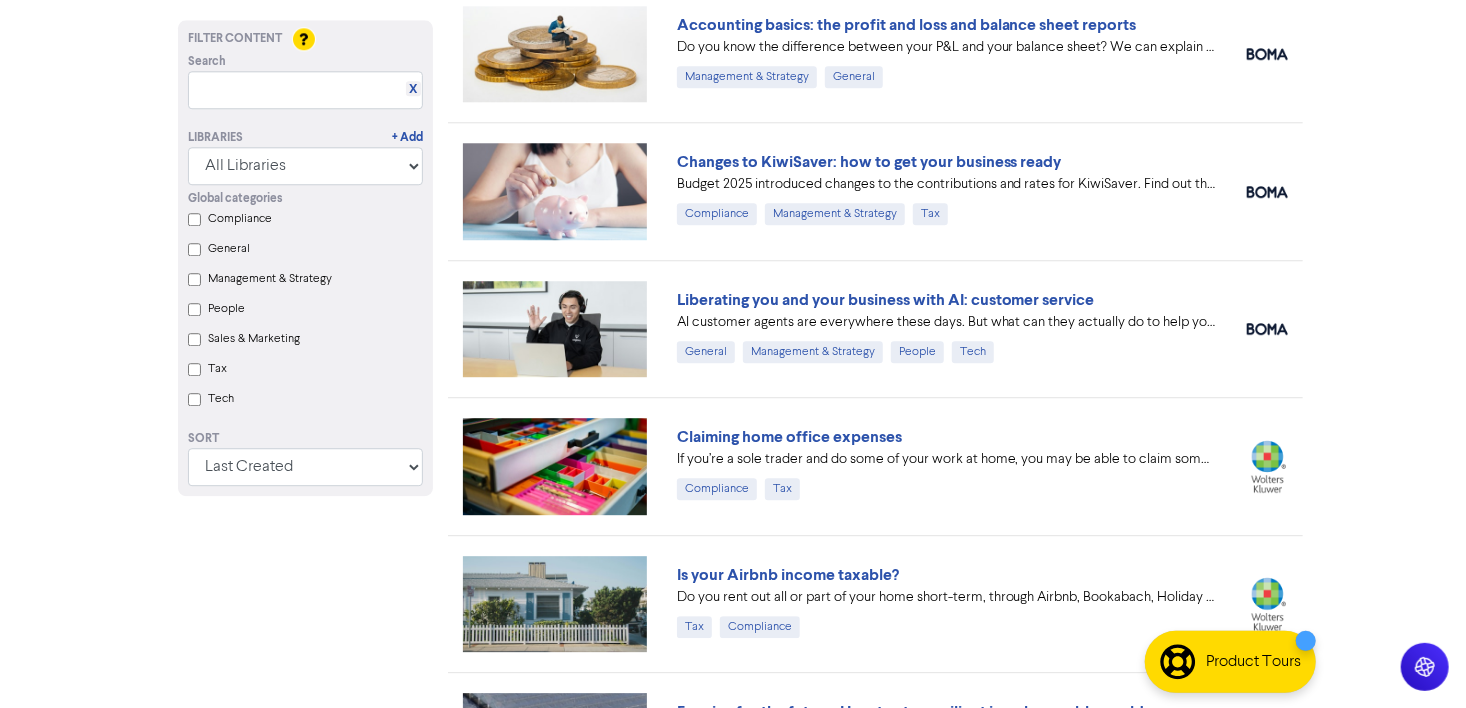 click on "Liberating you and your business with AI: customer service" at bounding box center (886, 300) 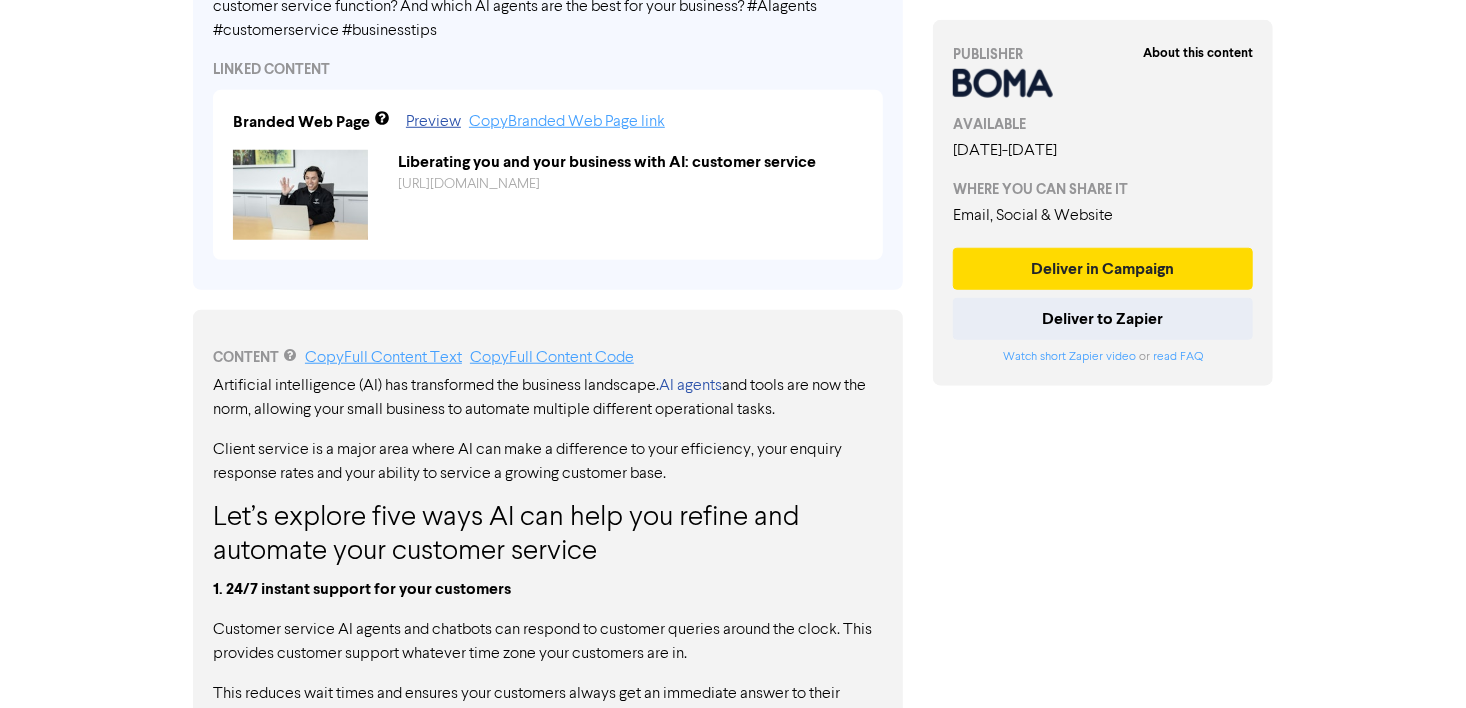 scroll, scrollTop: 851, scrollLeft: 0, axis: vertical 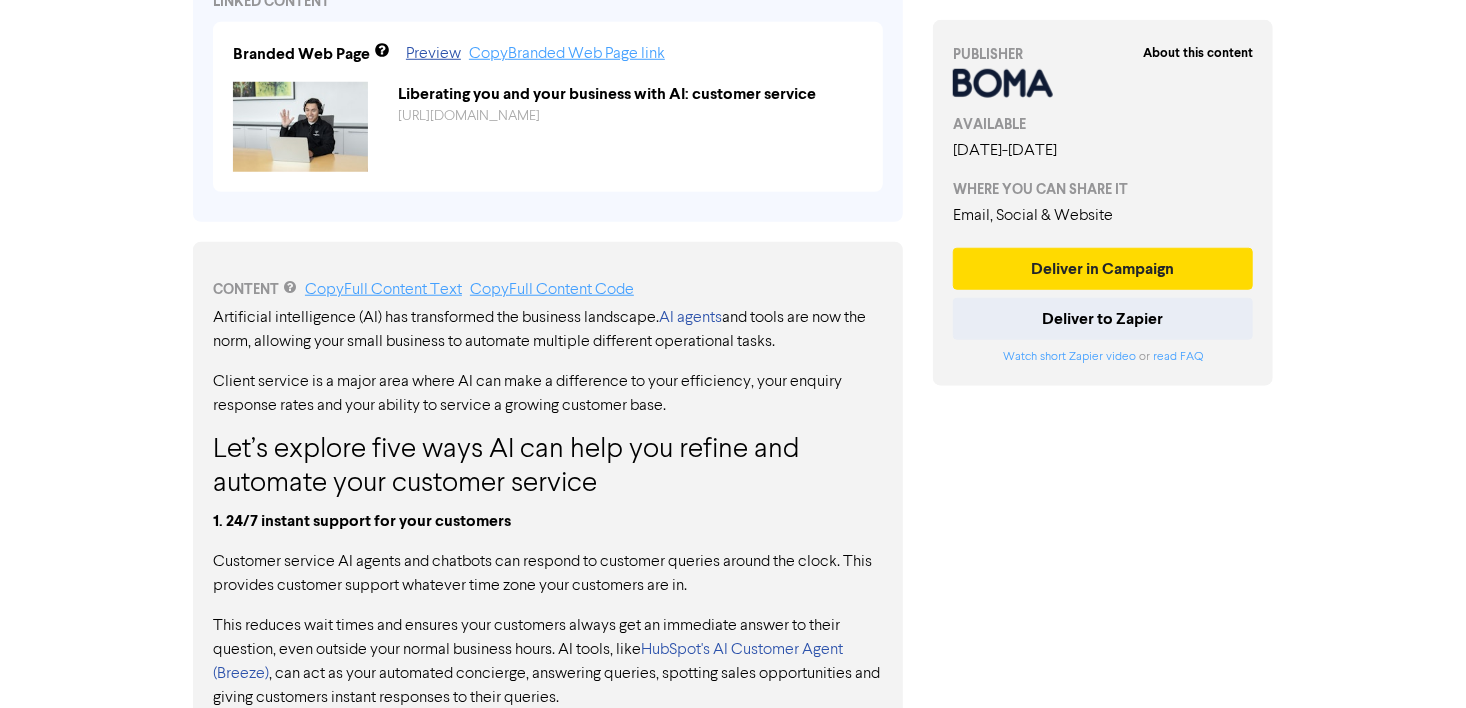 click on "Artificial intelligence (AI) has transformed the business landscape.  AI agents  and tools are now the norm, allowing your small business to automate multiple different operational tasks." at bounding box center (548, 330) 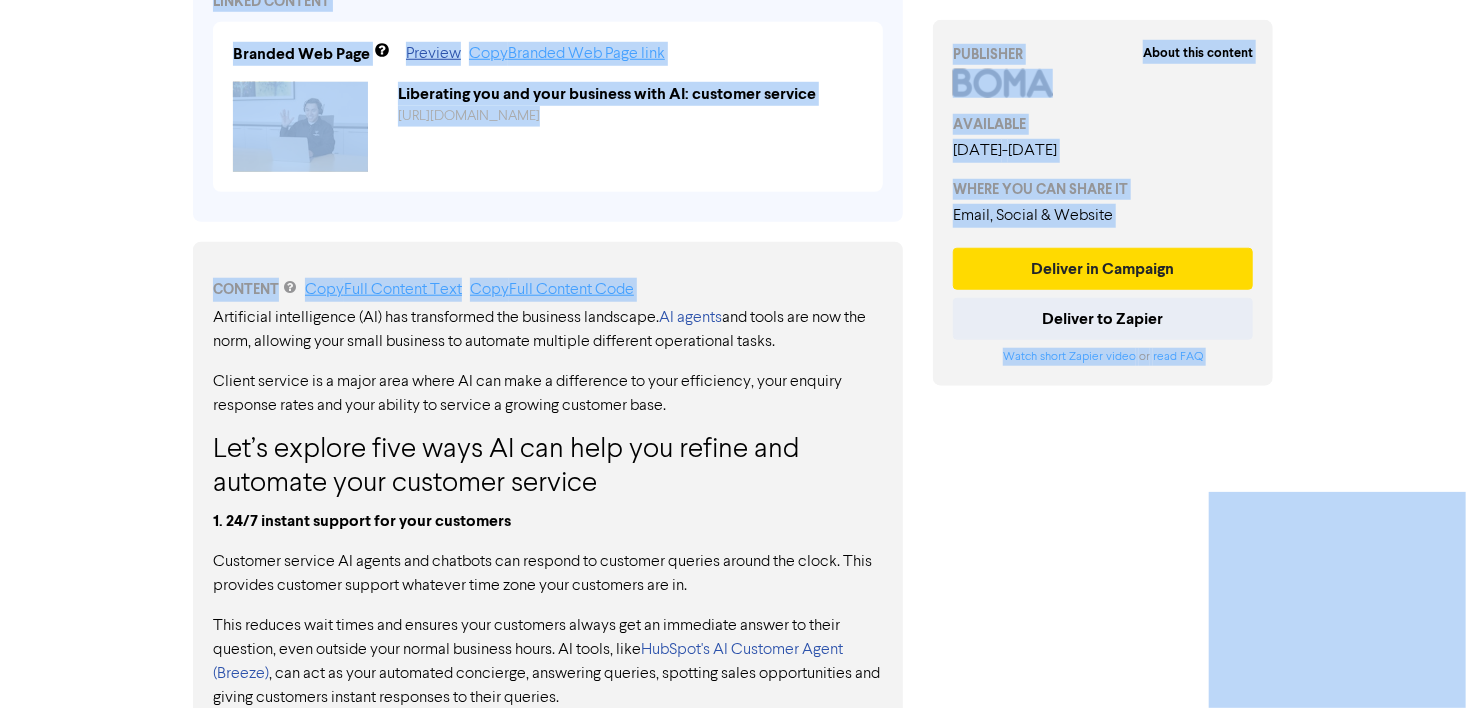 drag, startPoint x: 475, startPoint y: 333, endPoint x: 572, endPoint y: 330, distance: 97.04638 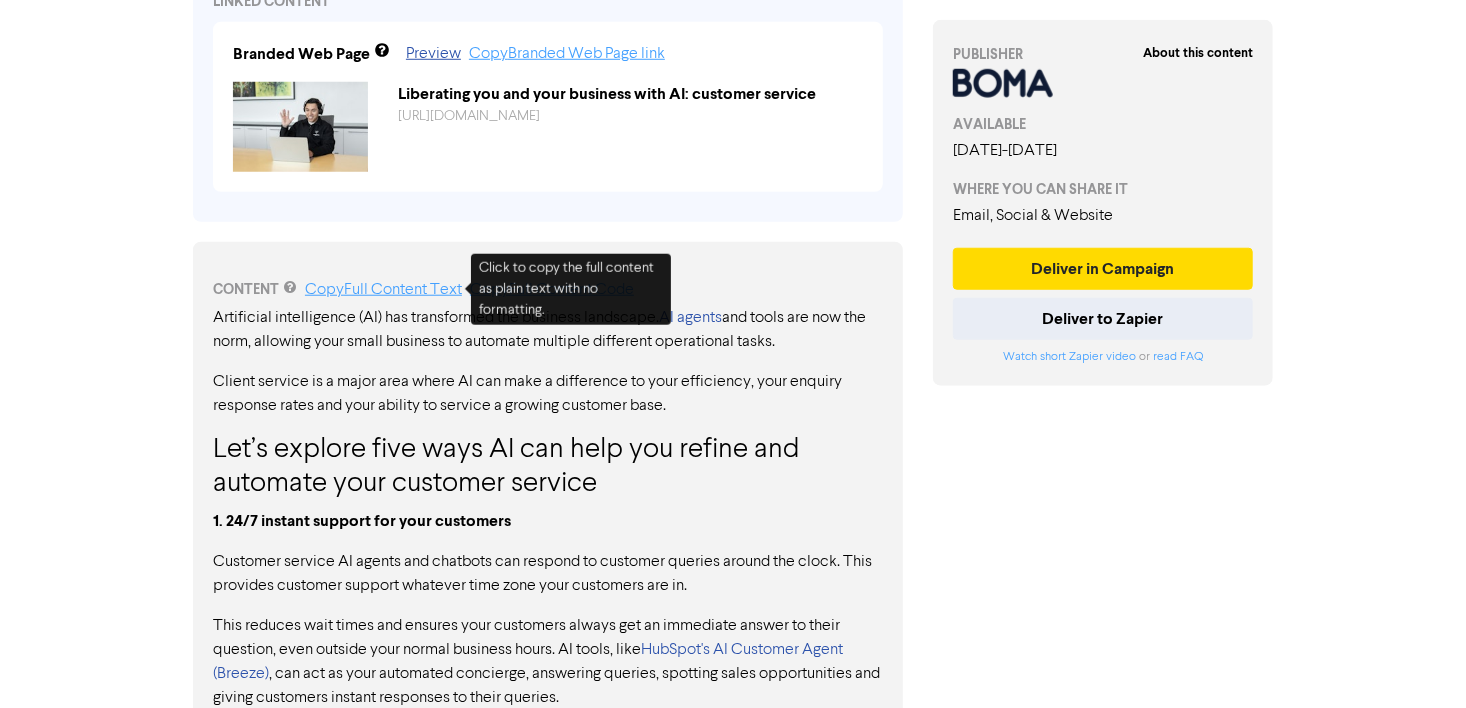 drag, startPoint x: 371, startPoint y: 286, endPoint x: 395, endPoint y: 287, distance: 24.020824 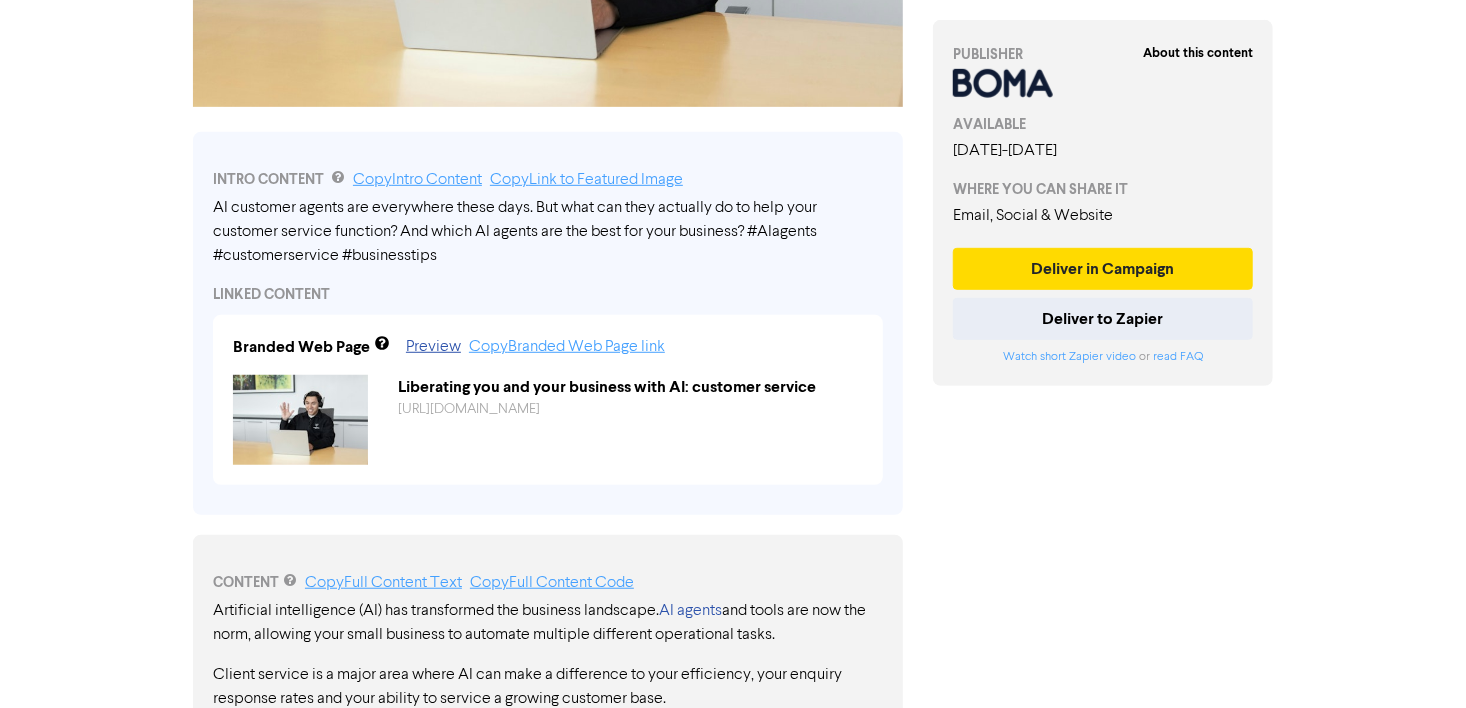 scroll, scrollTop: 553, scrollLeft: 0, axis: vertical 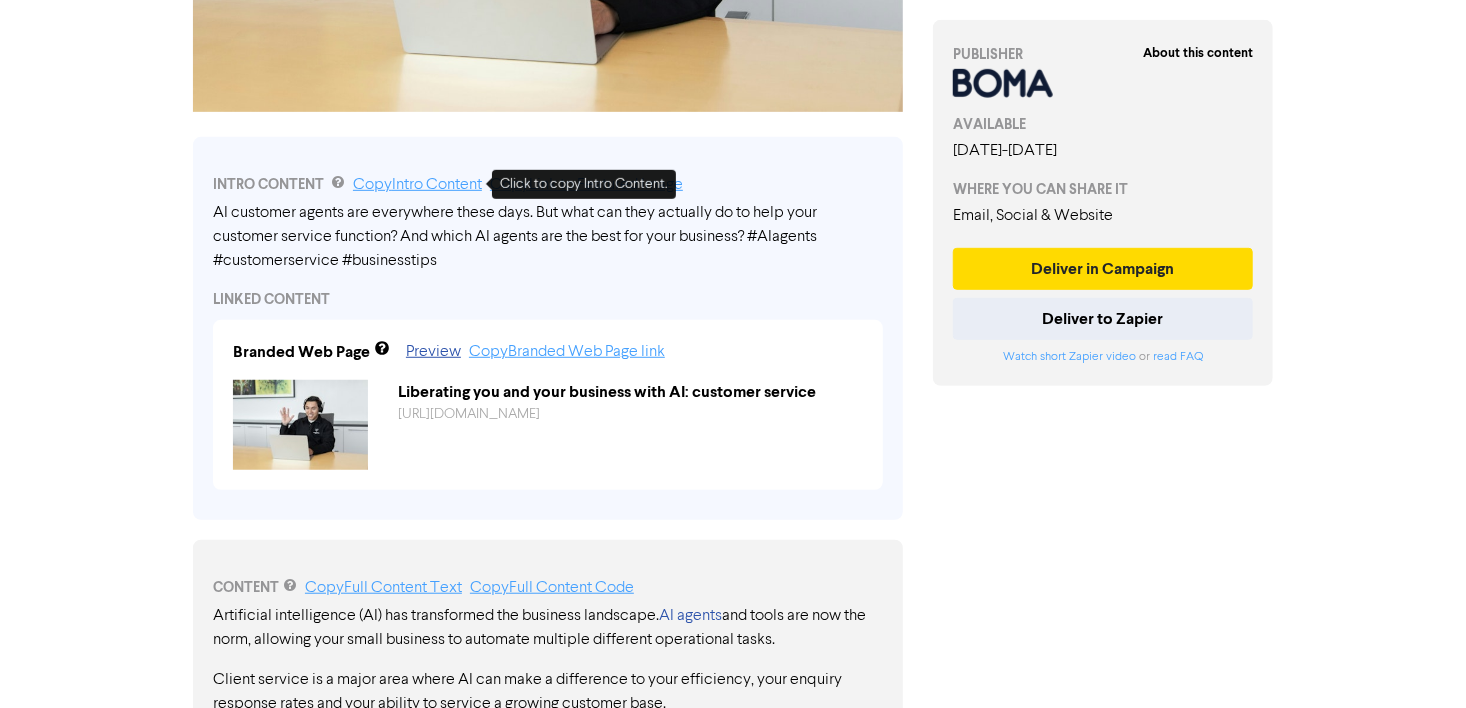 drag, startPoint x: 399, startPoint y: 189, endPoint x: 428, endPoint y: 232, distance: 51.86521 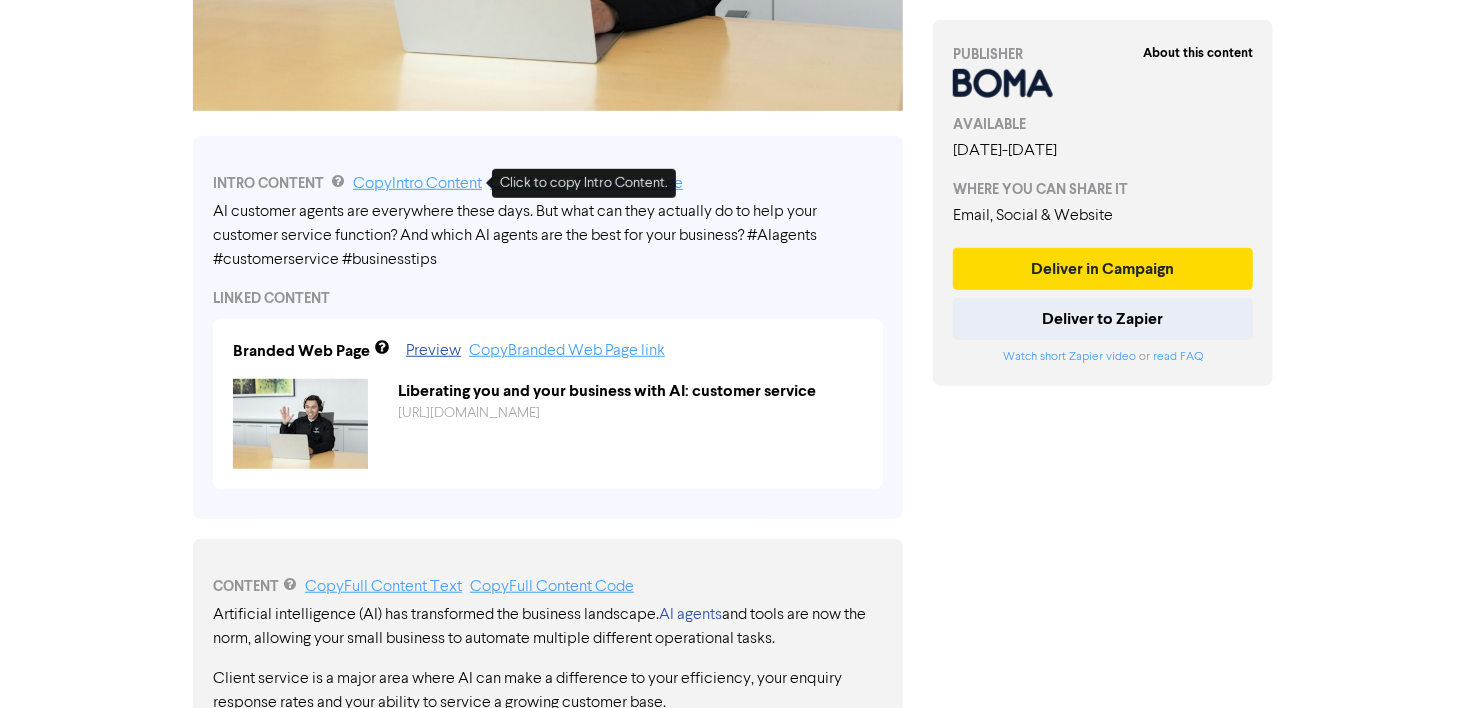 scroll, scrollTop: 0, scrollLeft: 0, axis: both 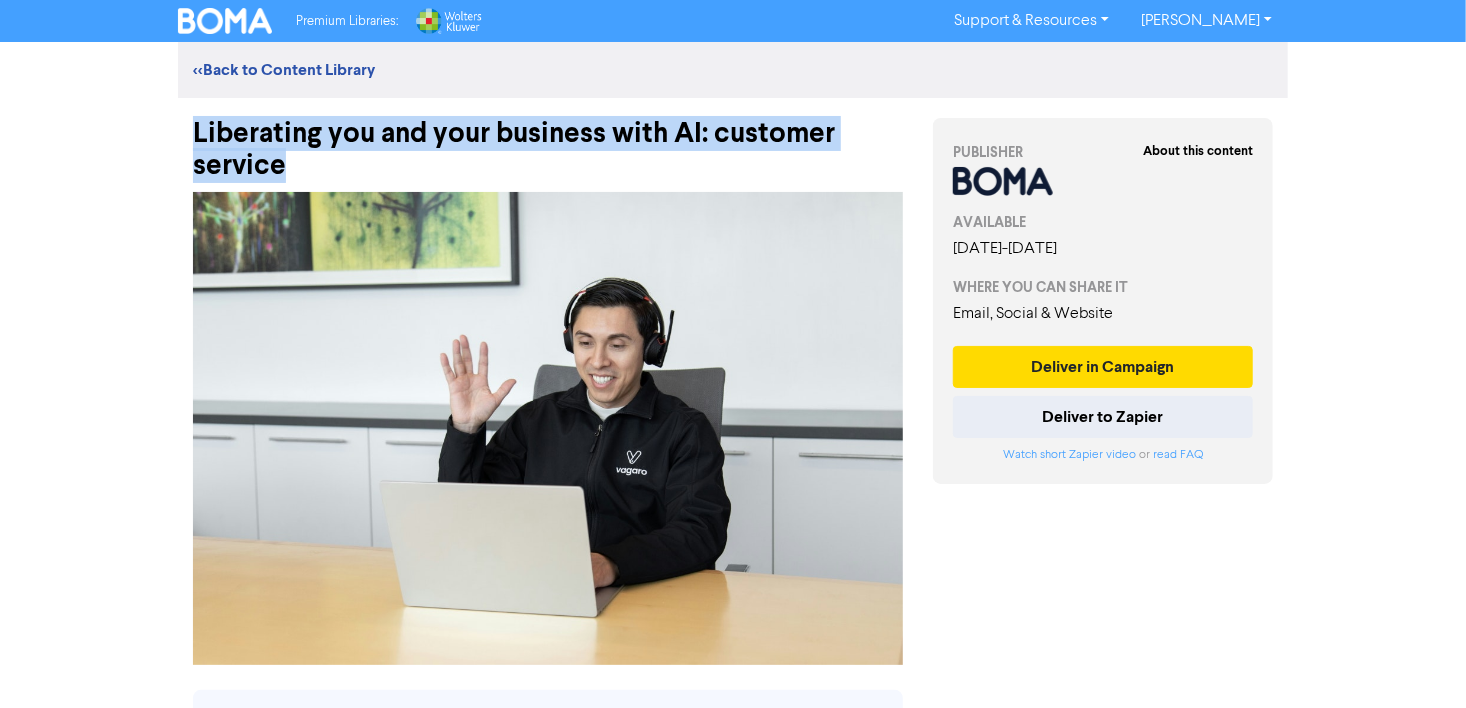 drag, startPoint x: 321, startPoint y: 167, endPoint x: 192, endPoint y: 160, distance: 129.18979 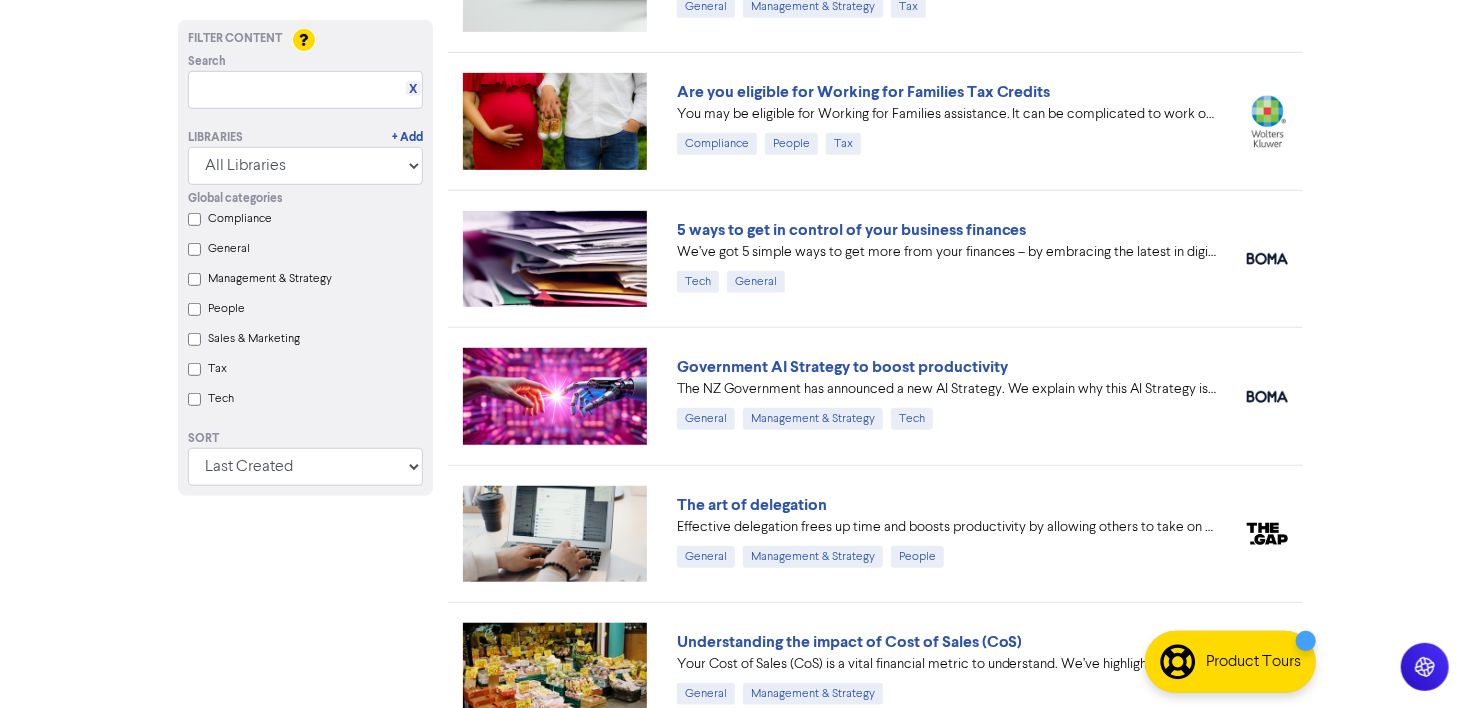 scroll, scrollTop: 504, scrollLeft: 0, axis: vertical 